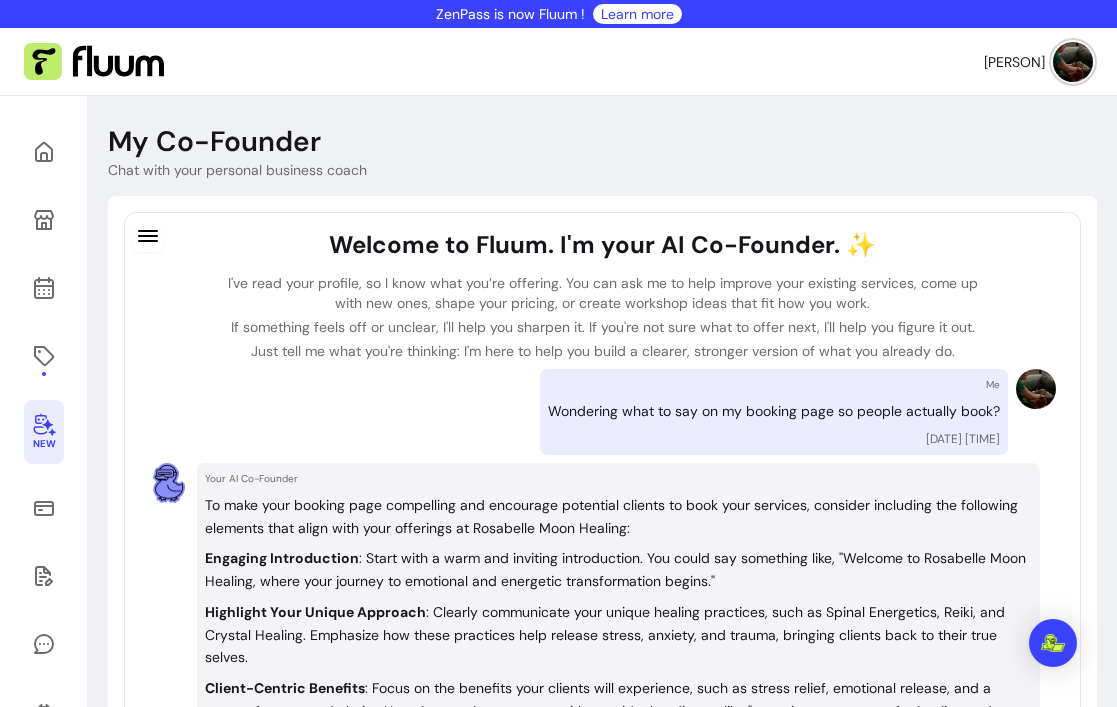 scroll, scrollTop: 0, scrollLeft: 0, axis: both 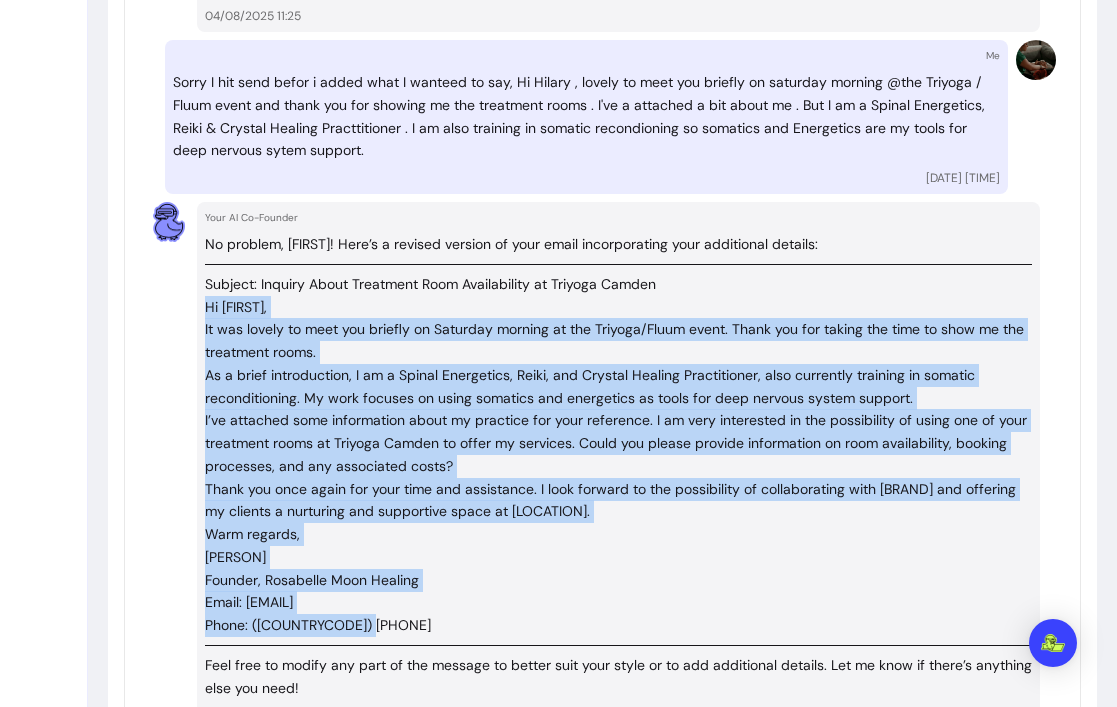 click on "[PERSON]
Founder, Rosabelle Moon Healing
Email: [EMAIL]
Phone: [PHONE]" at bounding box center [618, 591] 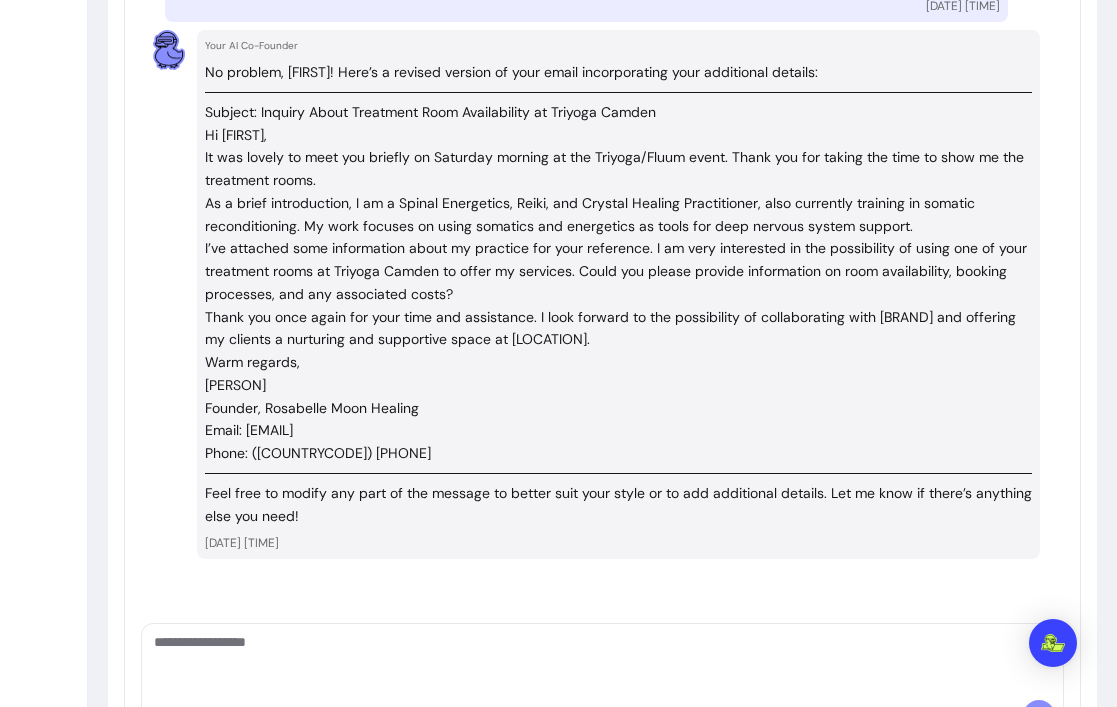 scroll, scrollTop: 7691, scrollLeft: 0, axis: vertical 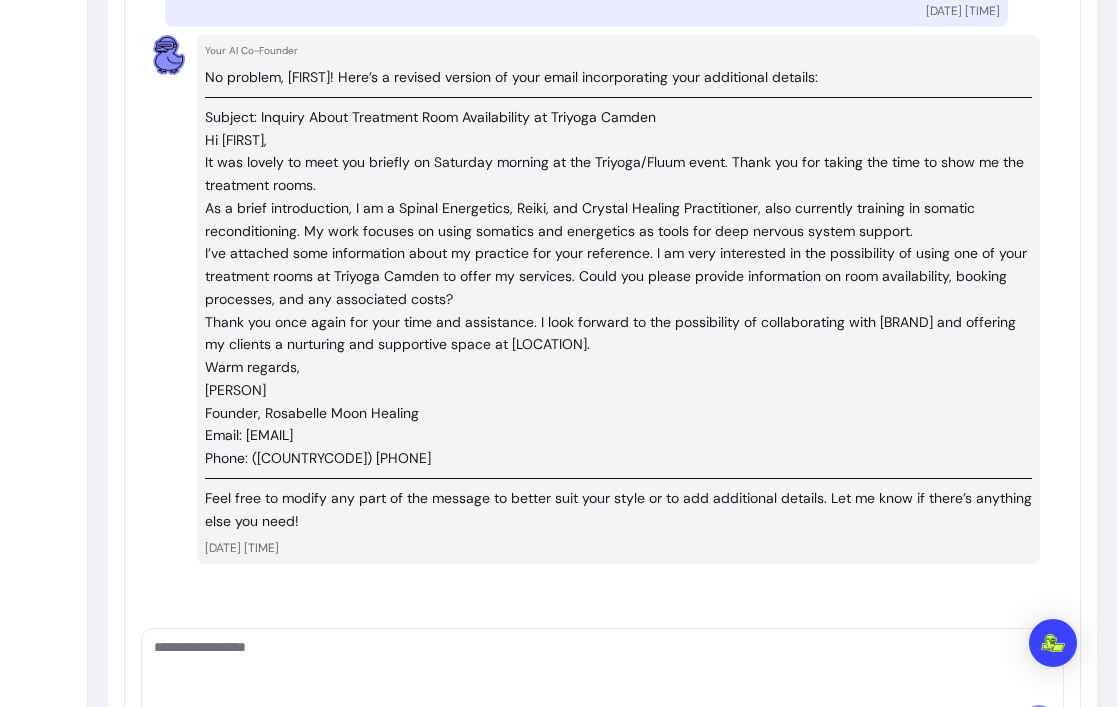 click at bounding box center [602, 667] 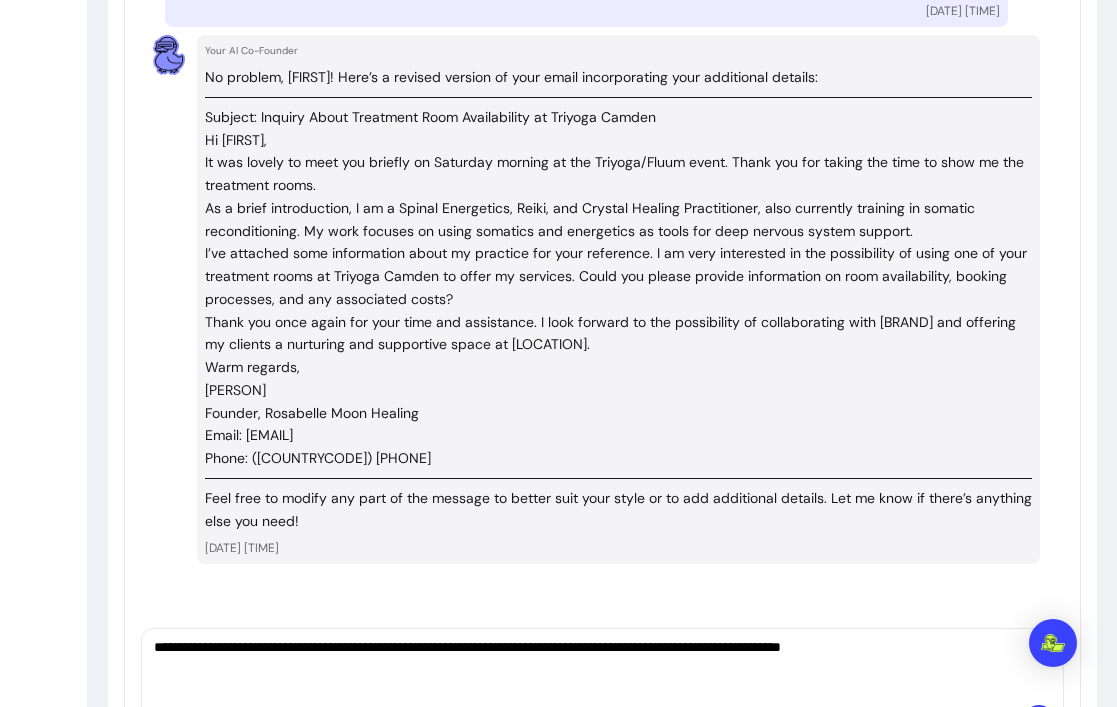 click on "**********" at bounding box center (602, 667) 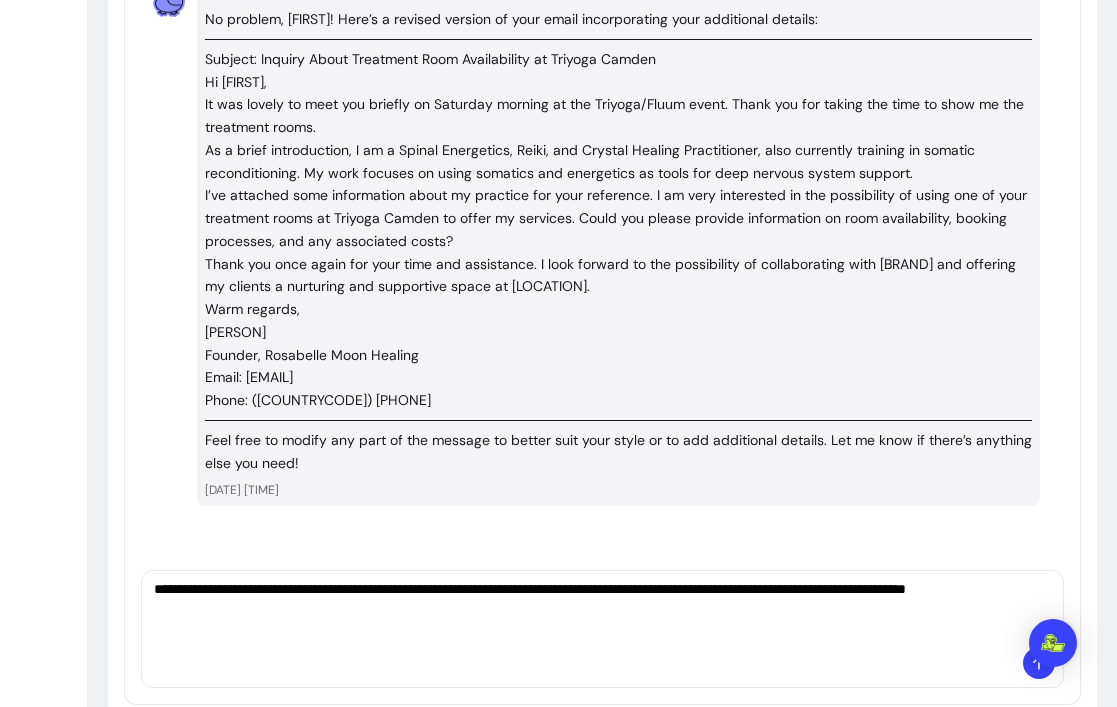 scroll, scrollTop: 7768, scrollLeft: 0, axis: vertical 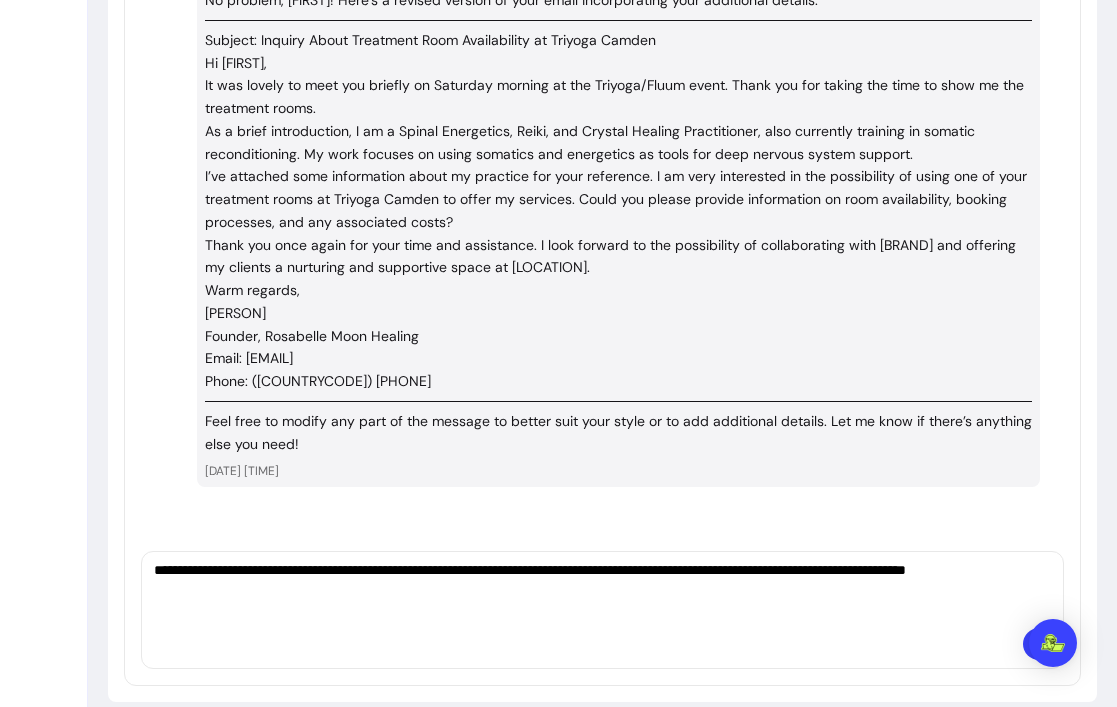 click on "**********" at bounding box center (602, 590) 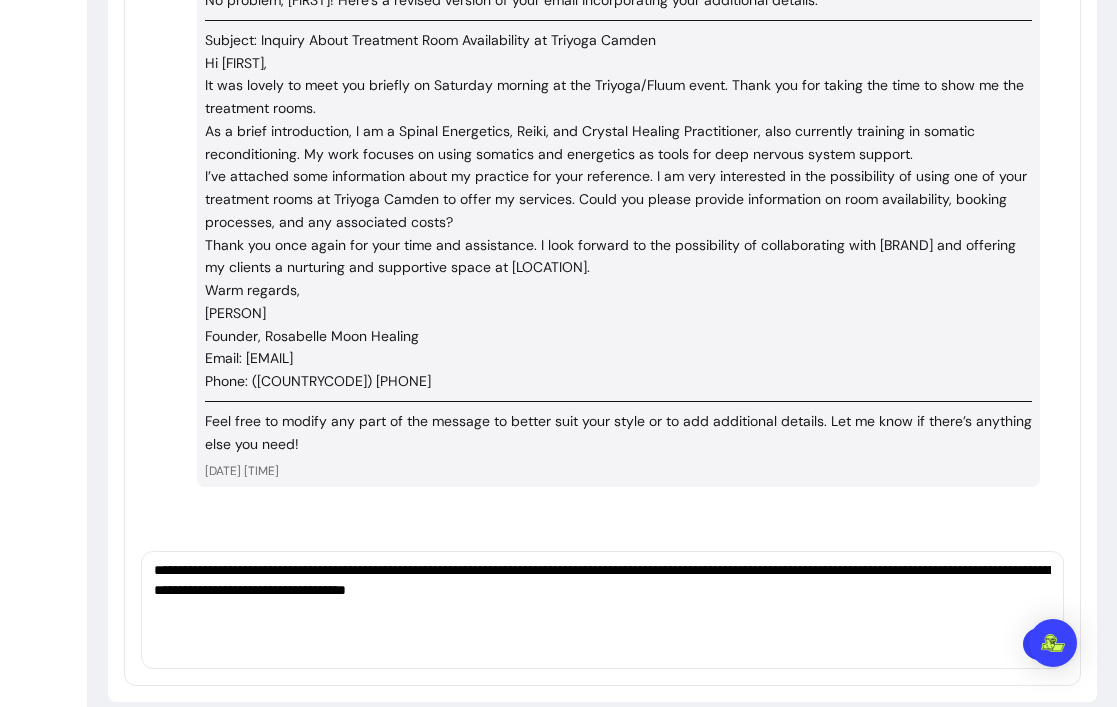type on "**********" 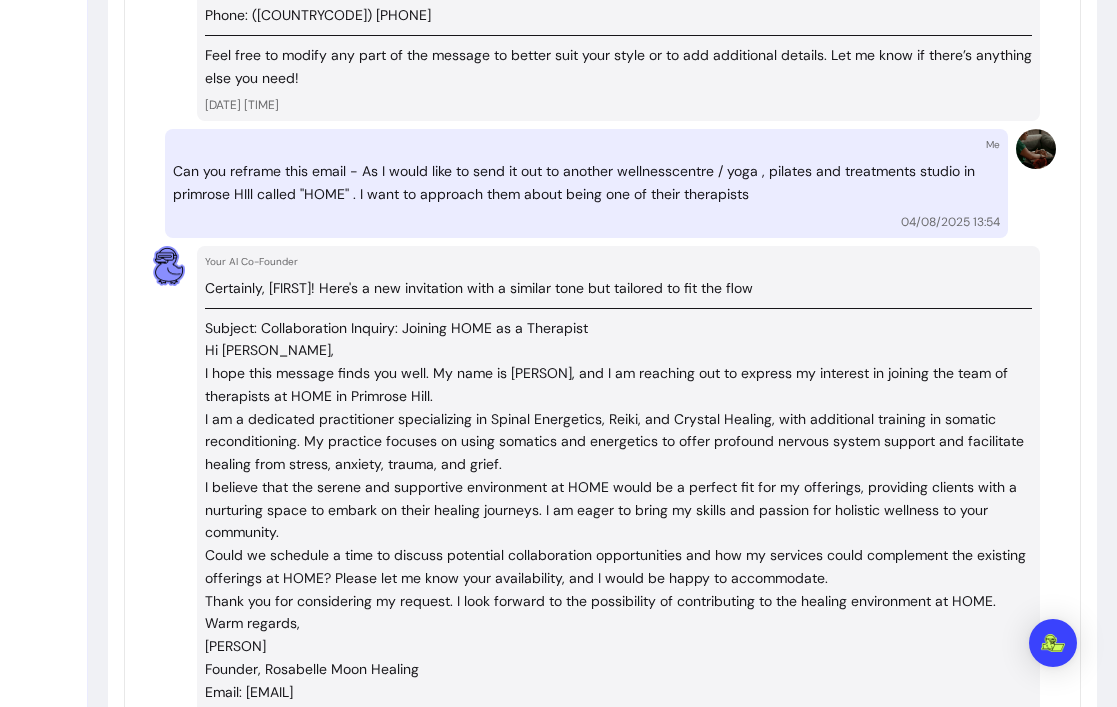 scroll, scrollTop: 8139, scrollLeft: 0, axis: vertical 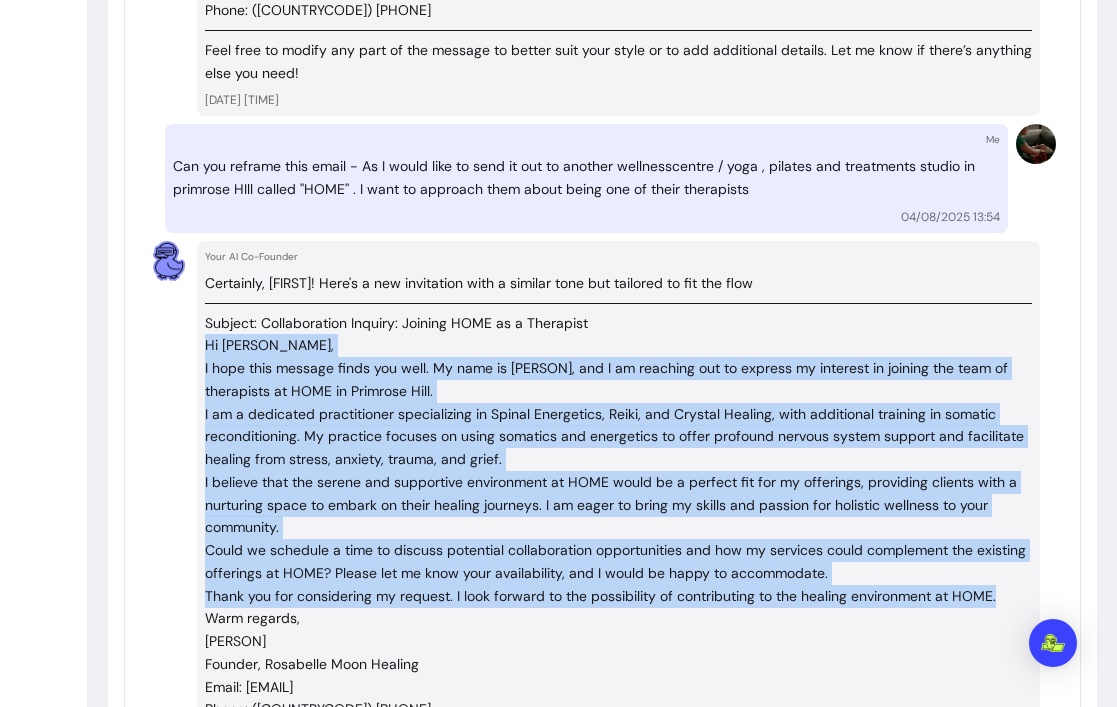 drag, startPoint x: 999, startPoint y: 571, endPoint x: 201, endPoint y: 326, distance: 834.7628 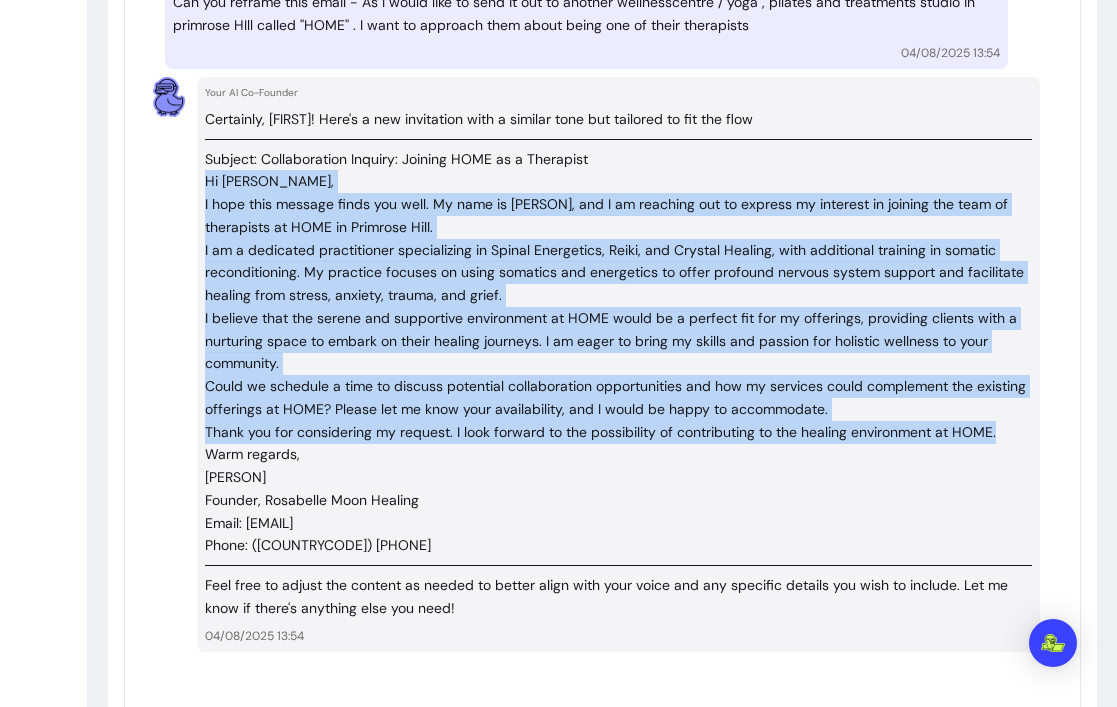 scroll, scrollTop: 8468, scrollLeft: 0, axis: vertical 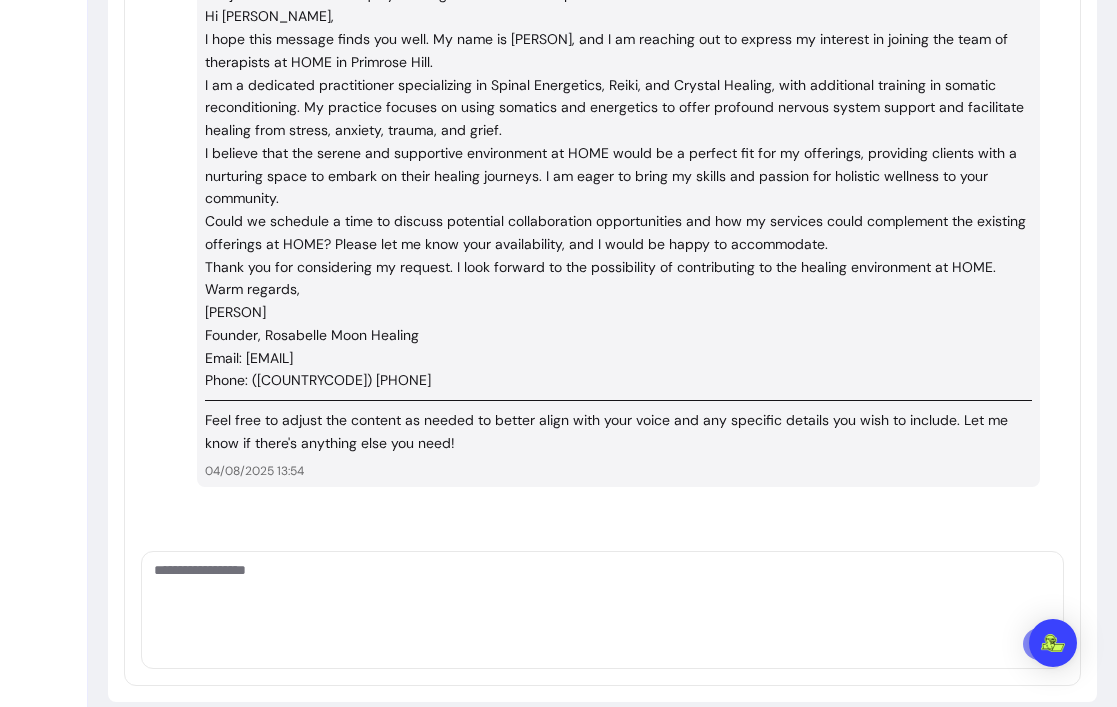 click at bounding box center (602, 590) 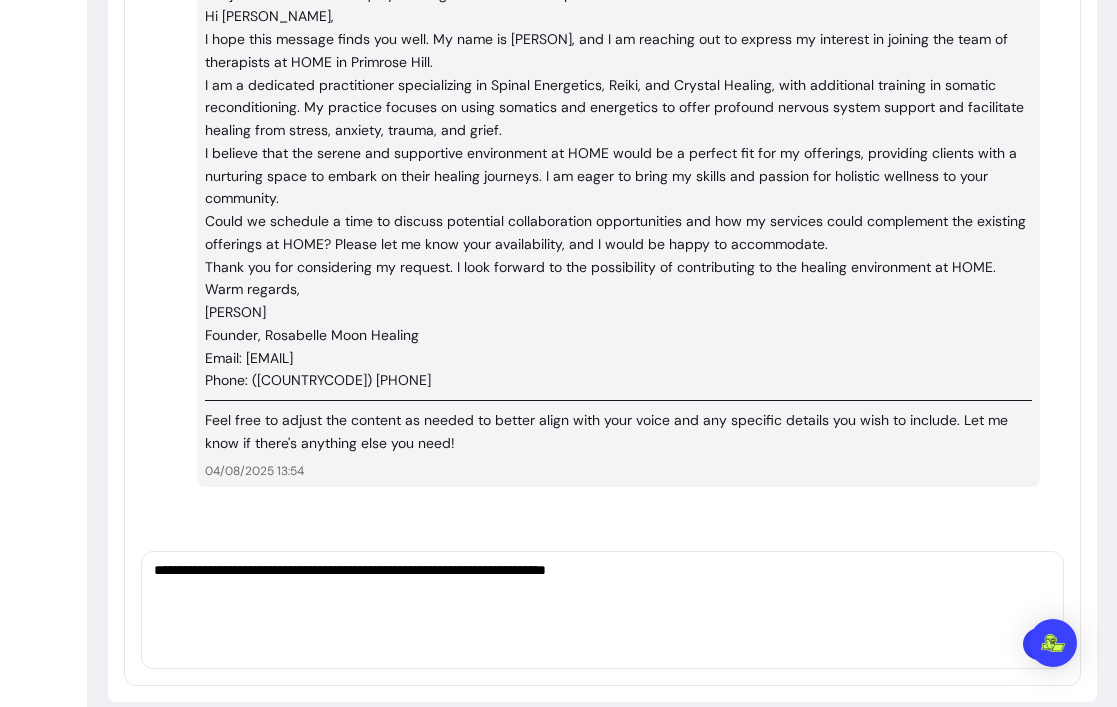 click on "**********" at bounding box center [602, 590] 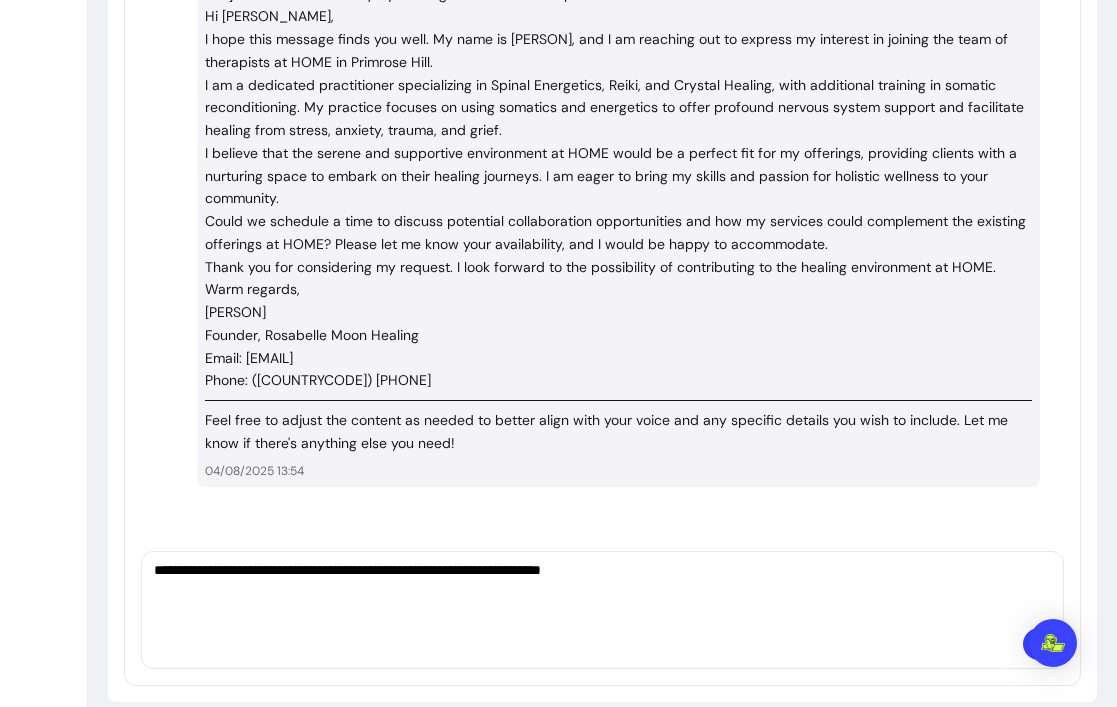 click on "**********" at bounding box center [602, 590] 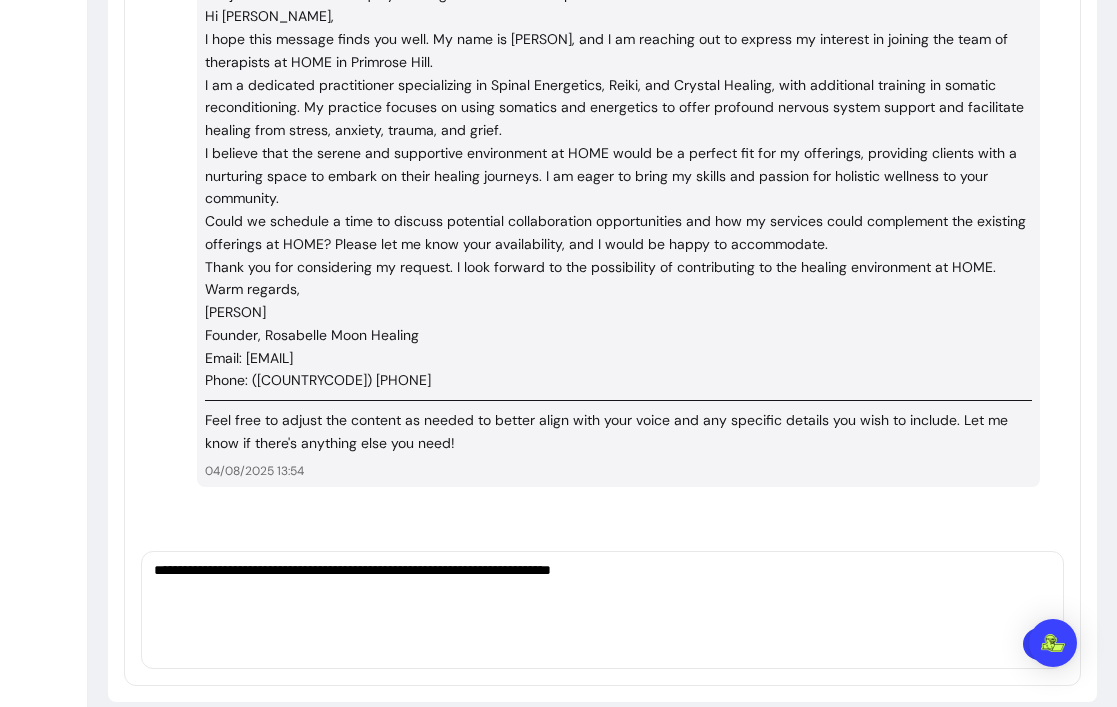 click on "**********" at bounding box center (602, 590) 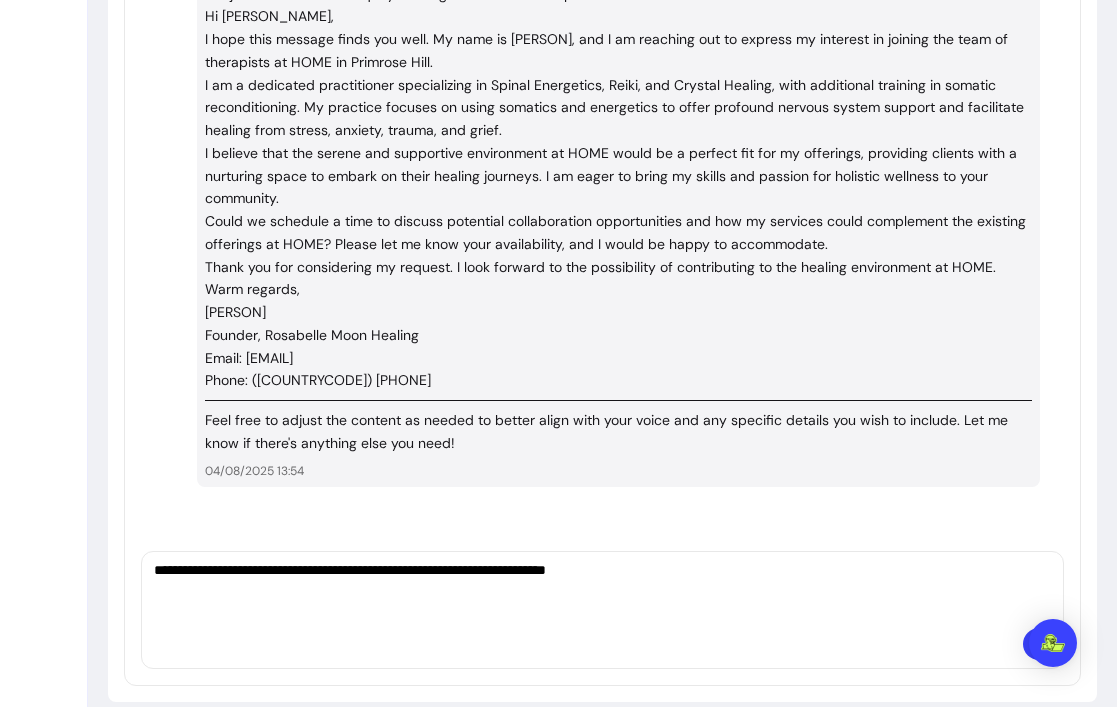 click on "**********" at bounding box center [602, 590] 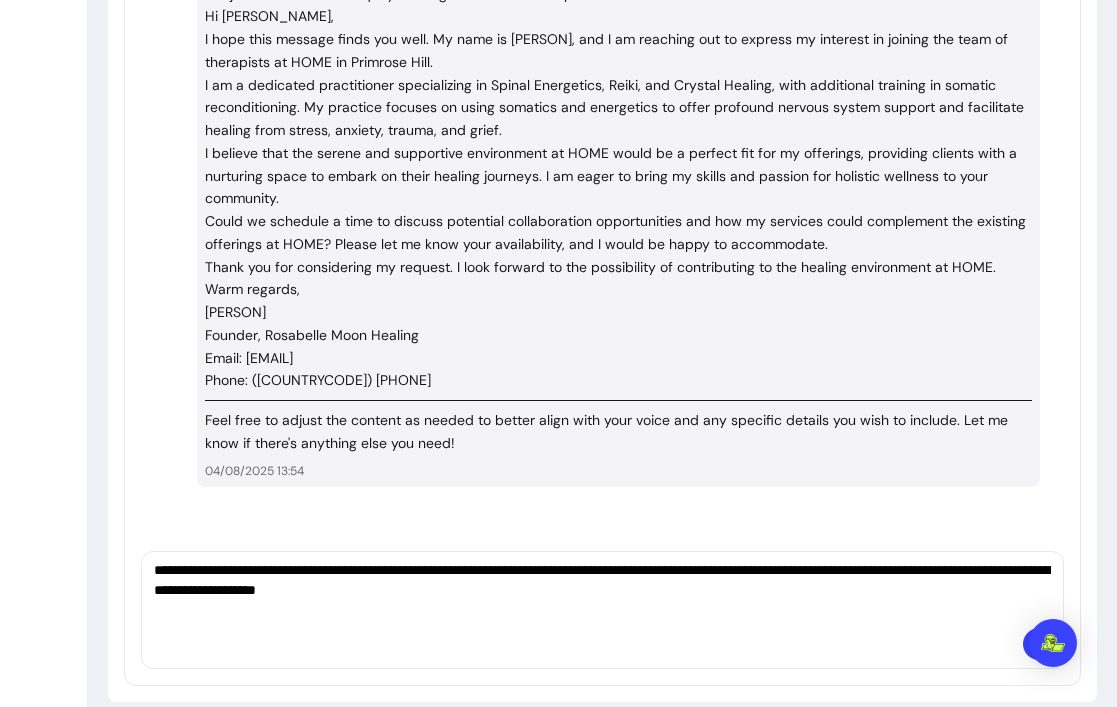 click on "**********" at bounding box center [602, 590] 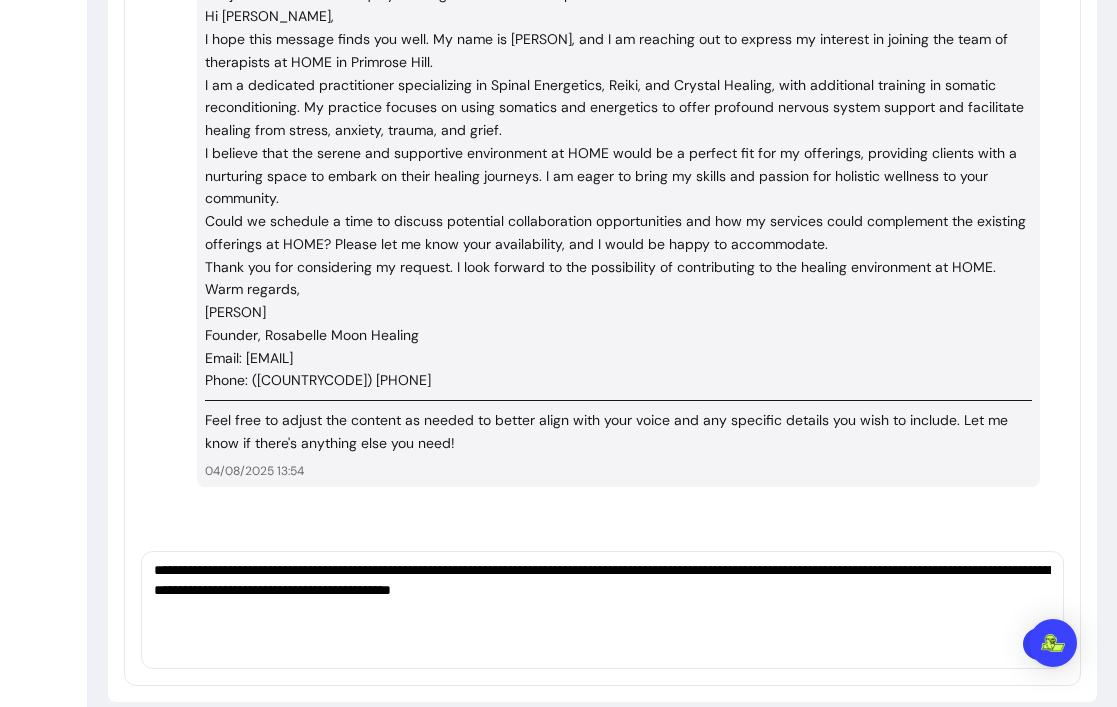click on "**********" at bounding box center [602, 590] 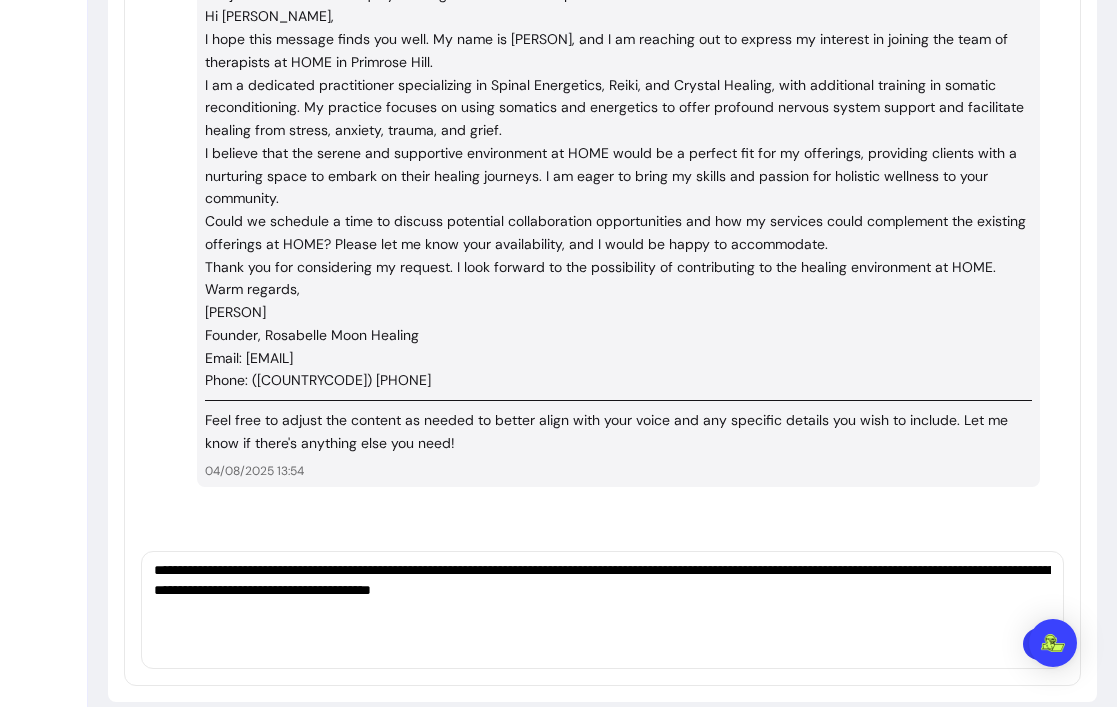 click on "**********" at bounding box center [602, 590] 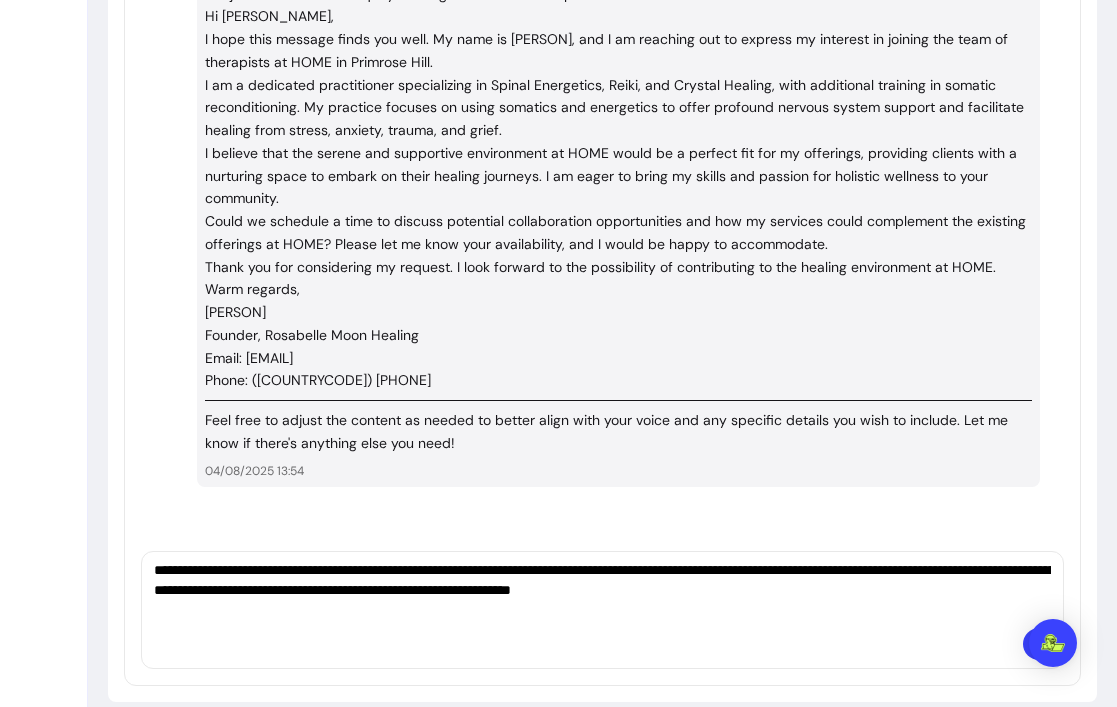 paste on "**********" 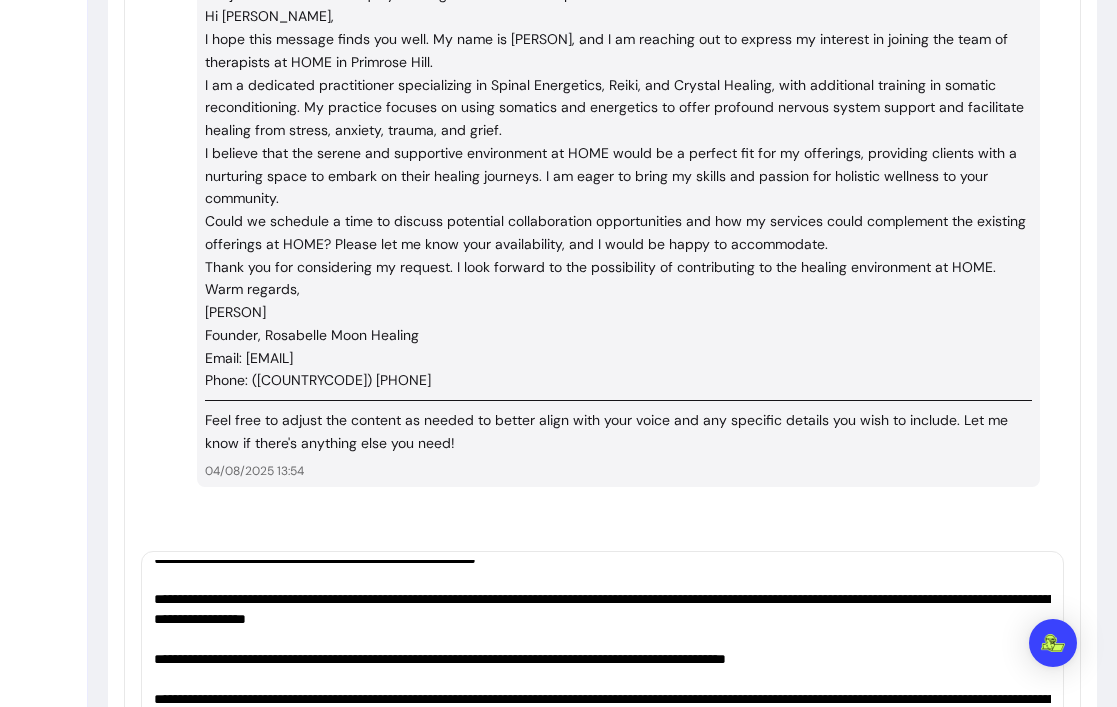 scroll, scrollTop: 120, scrollLeft: 0, axis: vertical 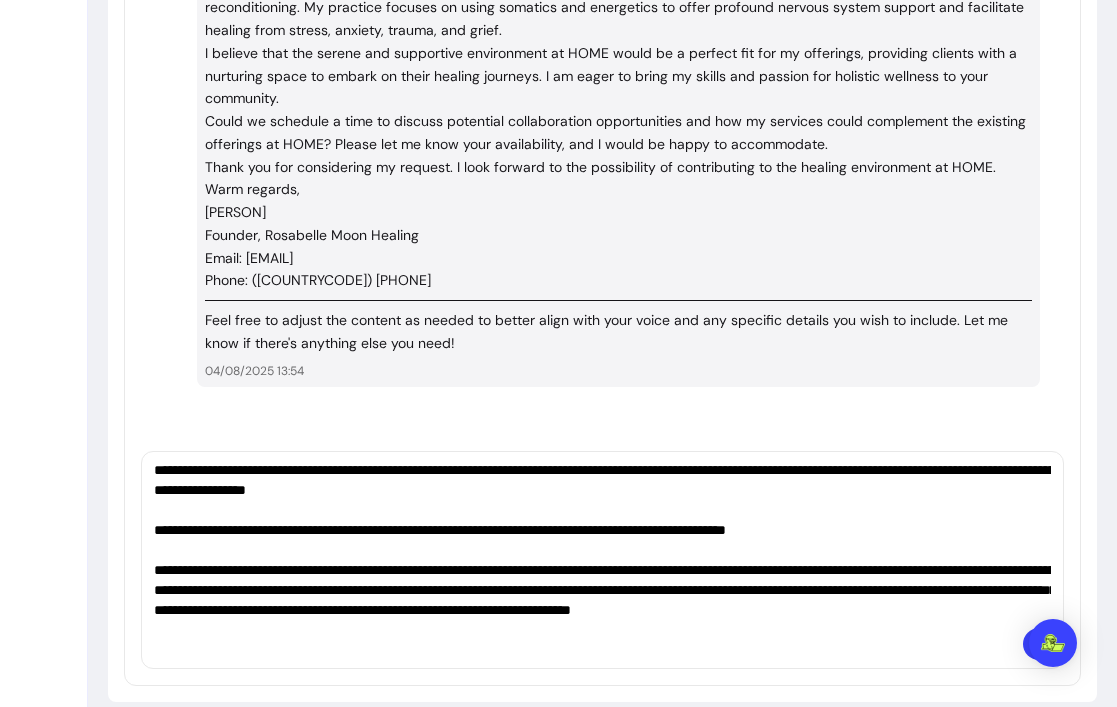 type on "**********" 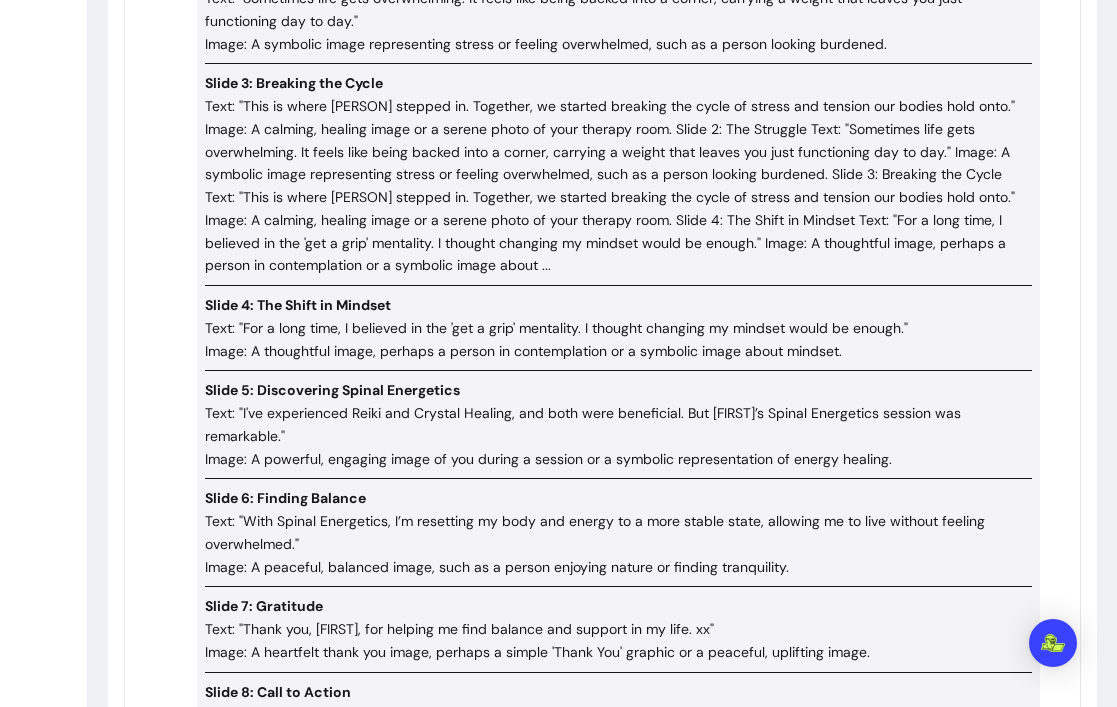 scroll, scrollTop: 9718, scrollLeft: 0, axis: vertical 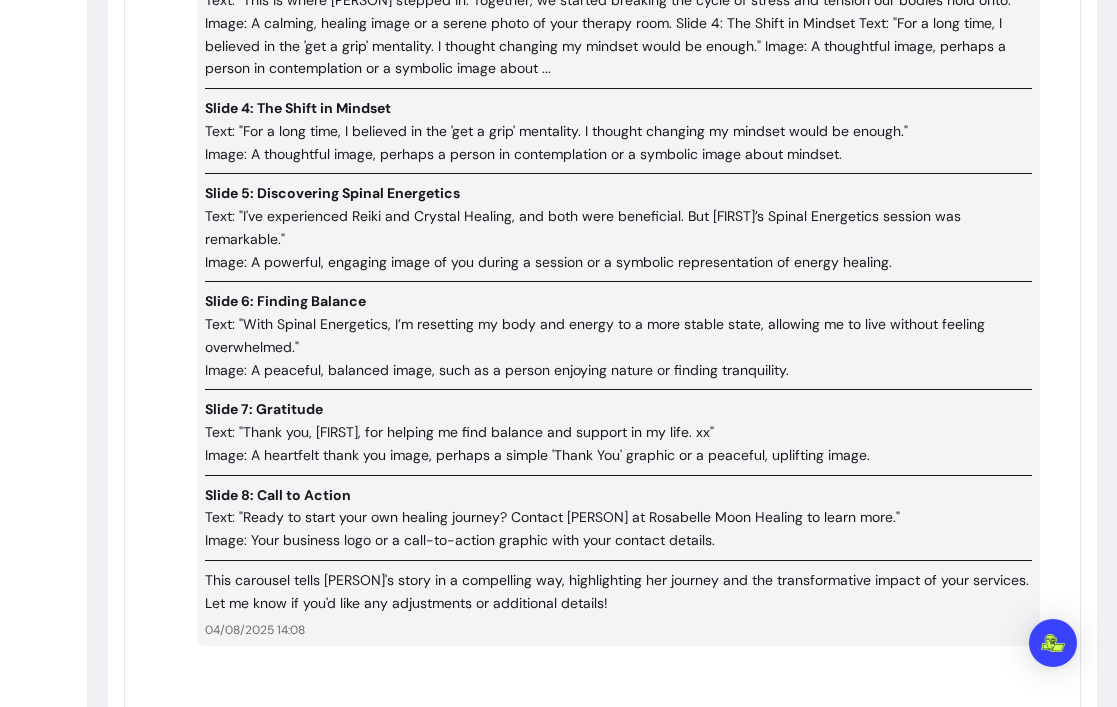 click at bounding box center (602, 749) 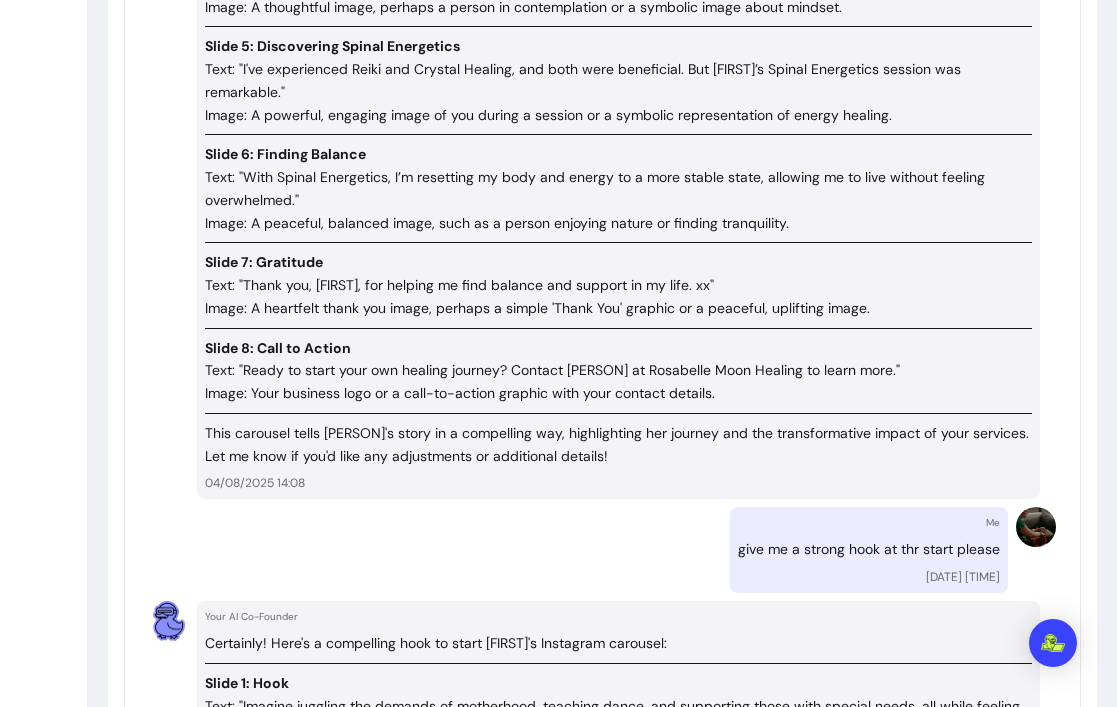 scroll, scrollTop: 9293, scrollLeft: 0, axis: vertical 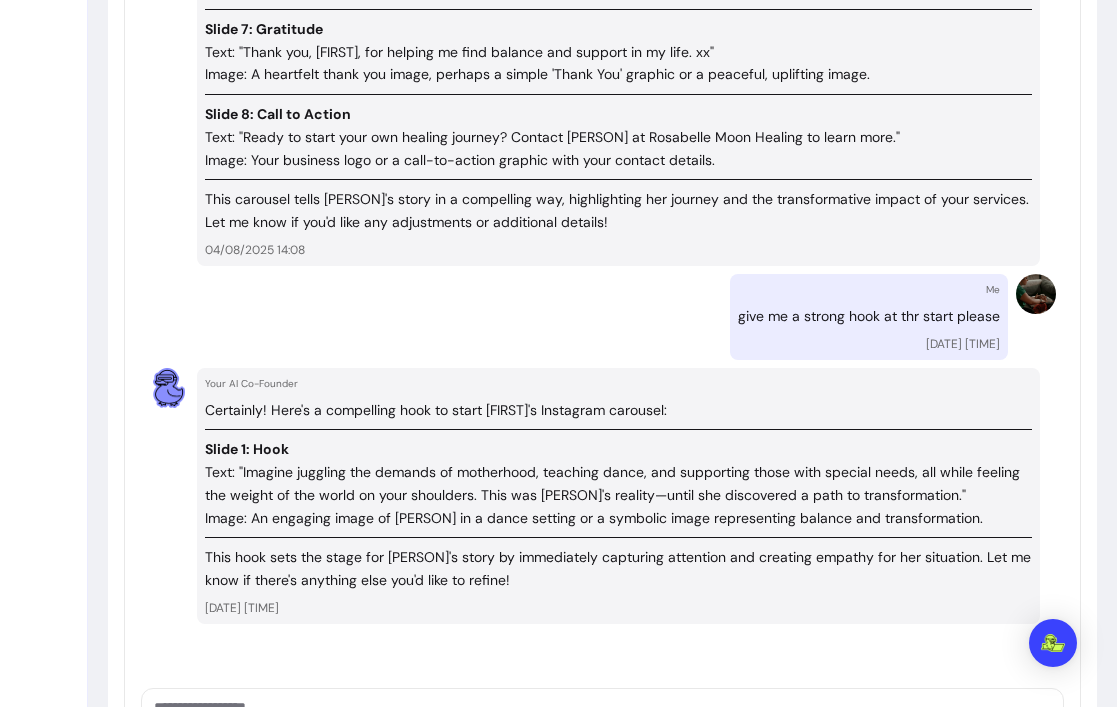 click at bounding box center [602, 727] 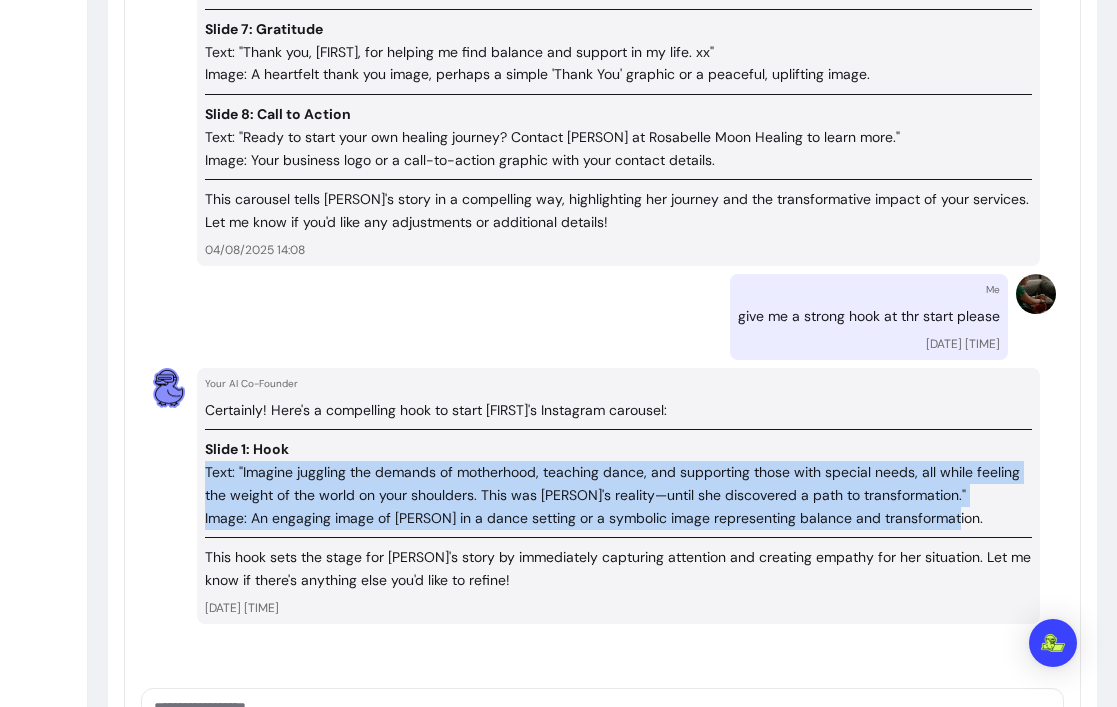 drag, startPoint x: 207, startPoint y: 312, endPoint x: 966, endPoint y: 352, distance: 760.0533 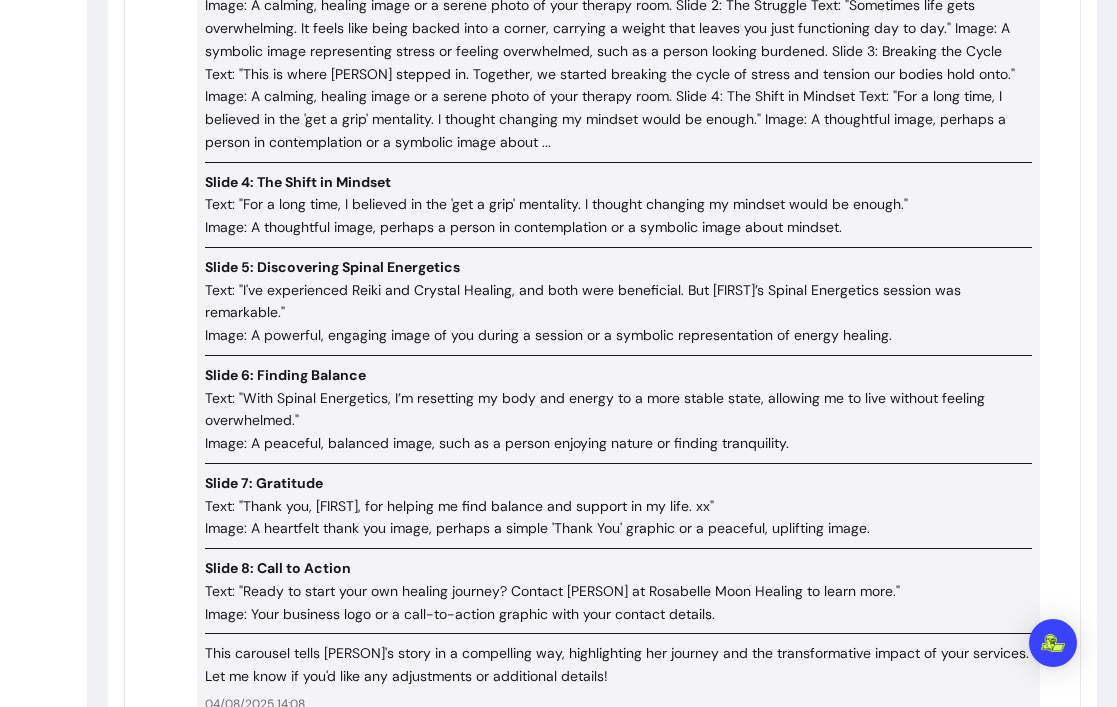 scroll, scrollTop: 8844, scrollLeft: 0, axis: vertical 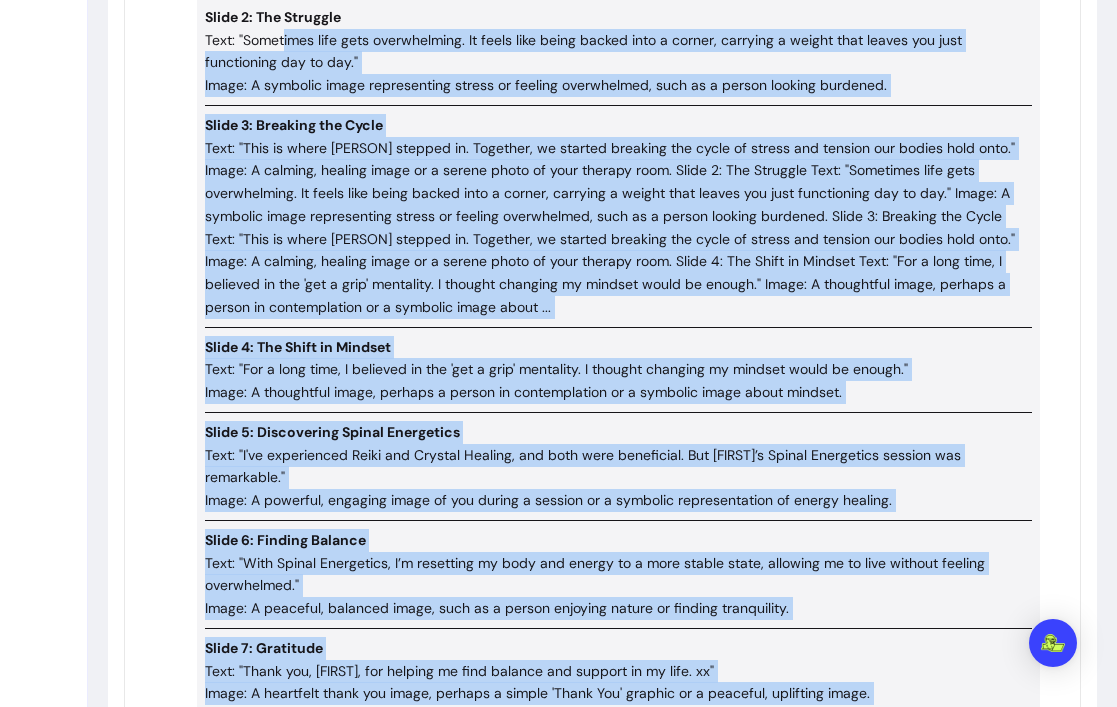 drag, startPoint x: 738, startPoint y: 441, endPoint x: 284, endPoint y: 34, distance: 609.72534 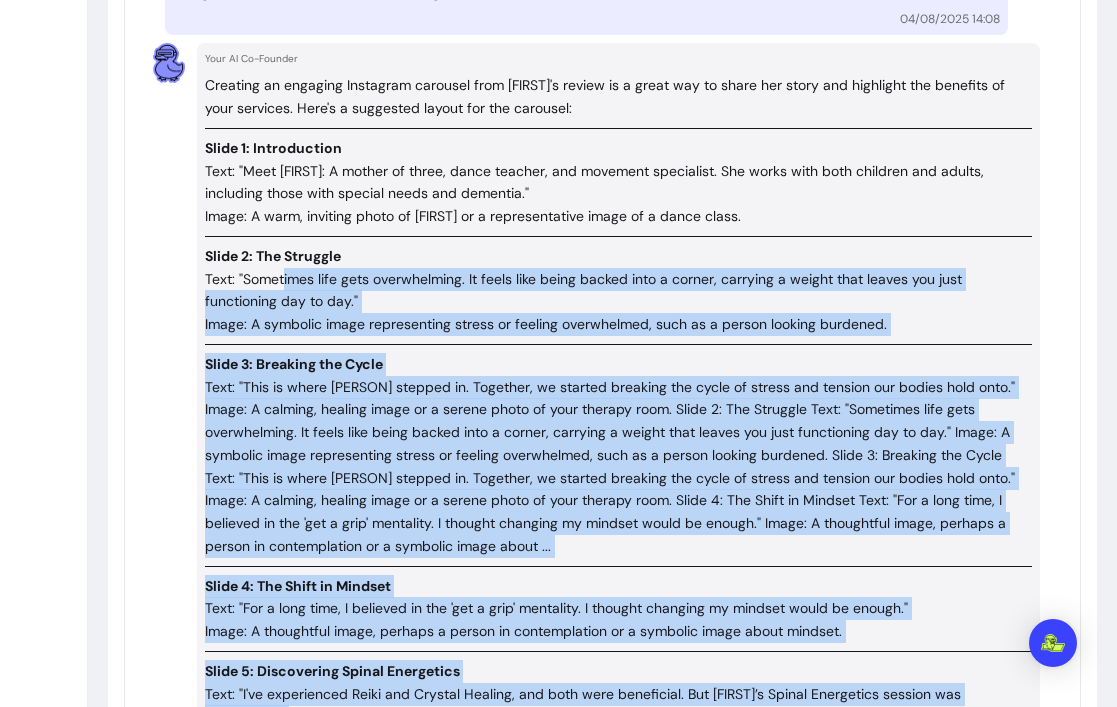 scroll, scrollTop: 8411, scrollLeft: 0, axis: vertical 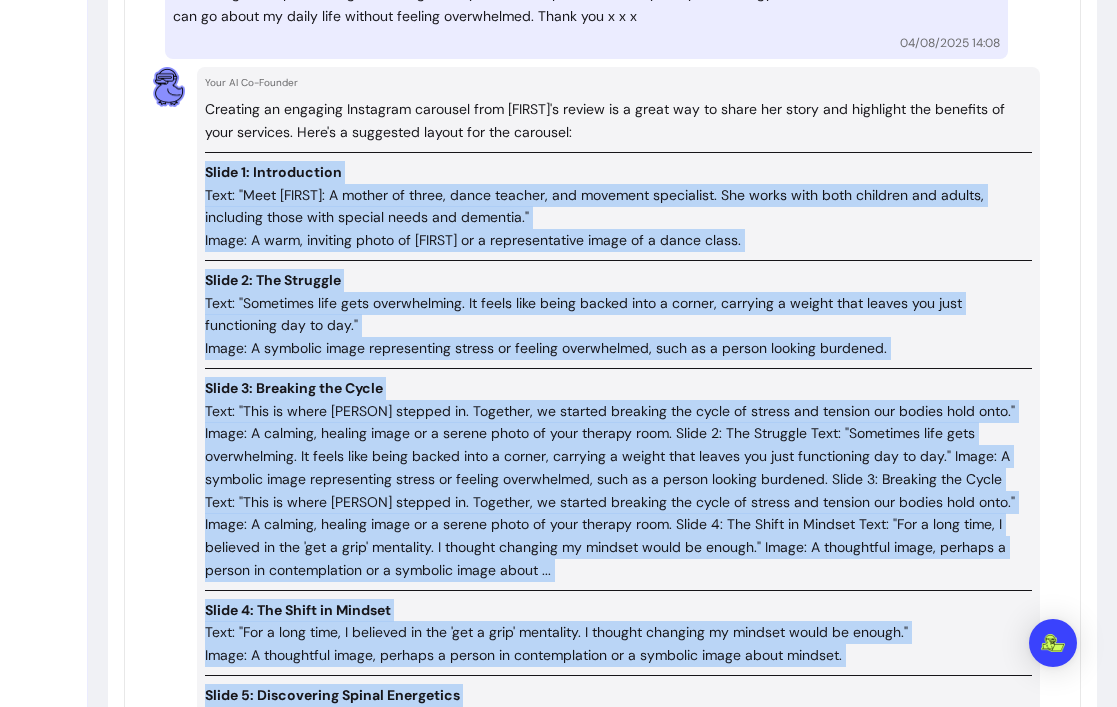 drag, startPoint x: 206, startPoint y: 171, endPoint x: 545, endPoint y: 660, distance: 595.0143 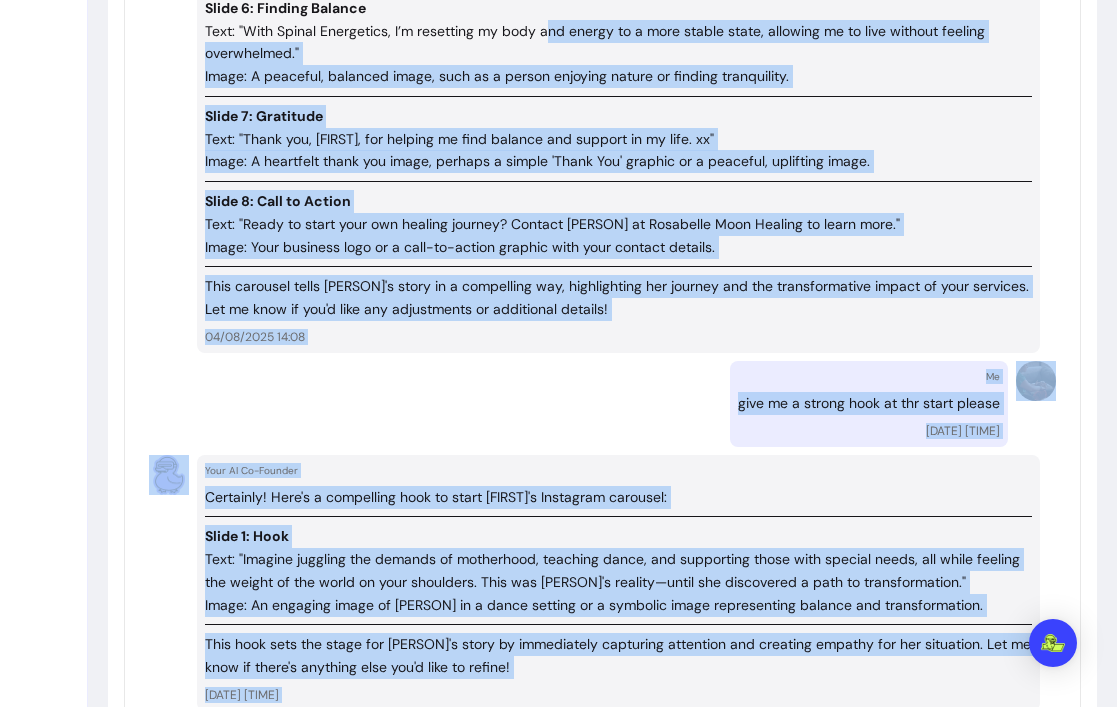 scroll, scrollTop: 9222, scrollLeft: 0, axis: vertical 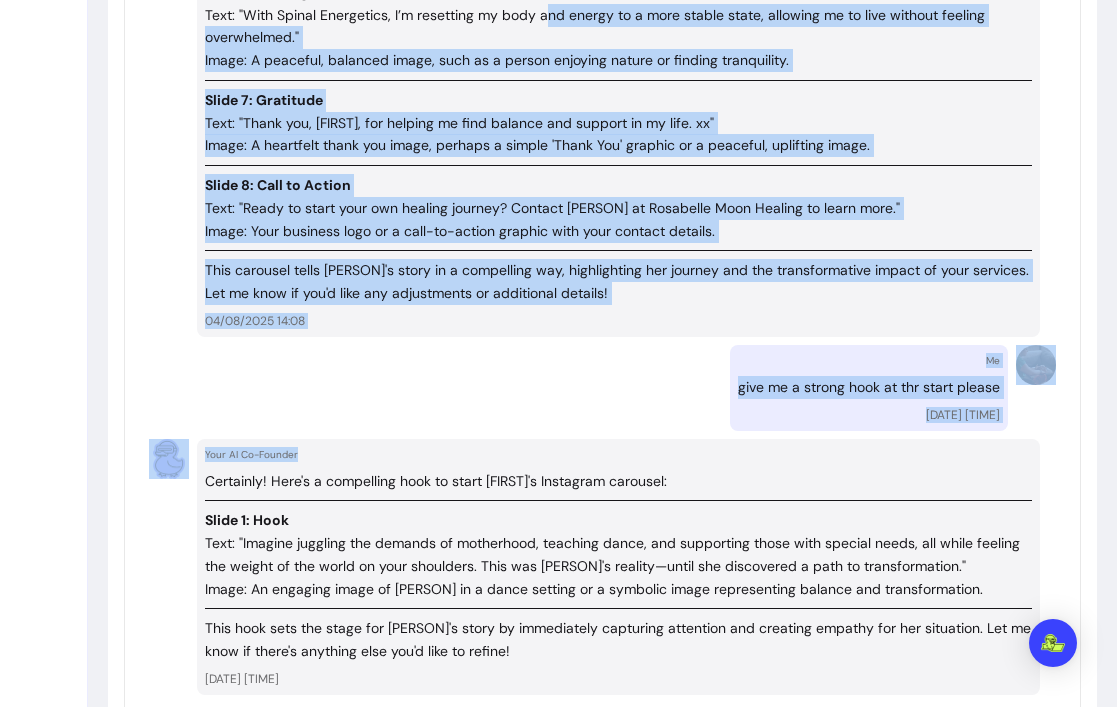 drag, startPoint x: 545, startPoint y: 660, endPoint x: 587, endPoint y: 291, distance: 371.38254 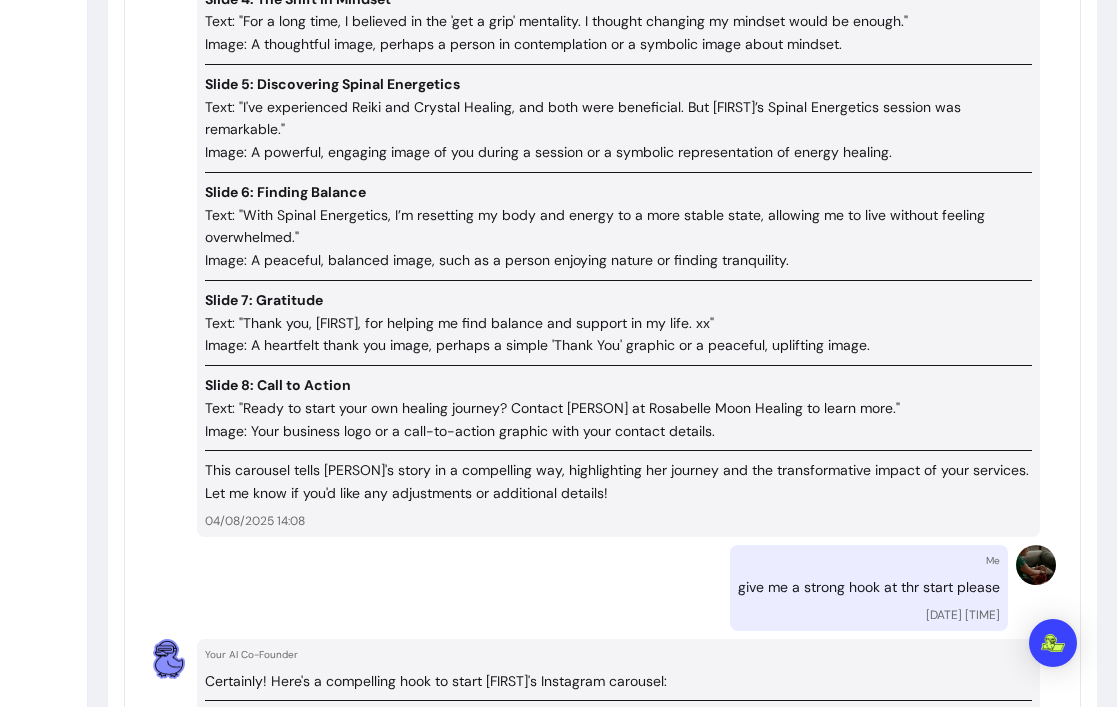 scroll, scrollTop: 8991, scrollLeft: 0, axis: vertical 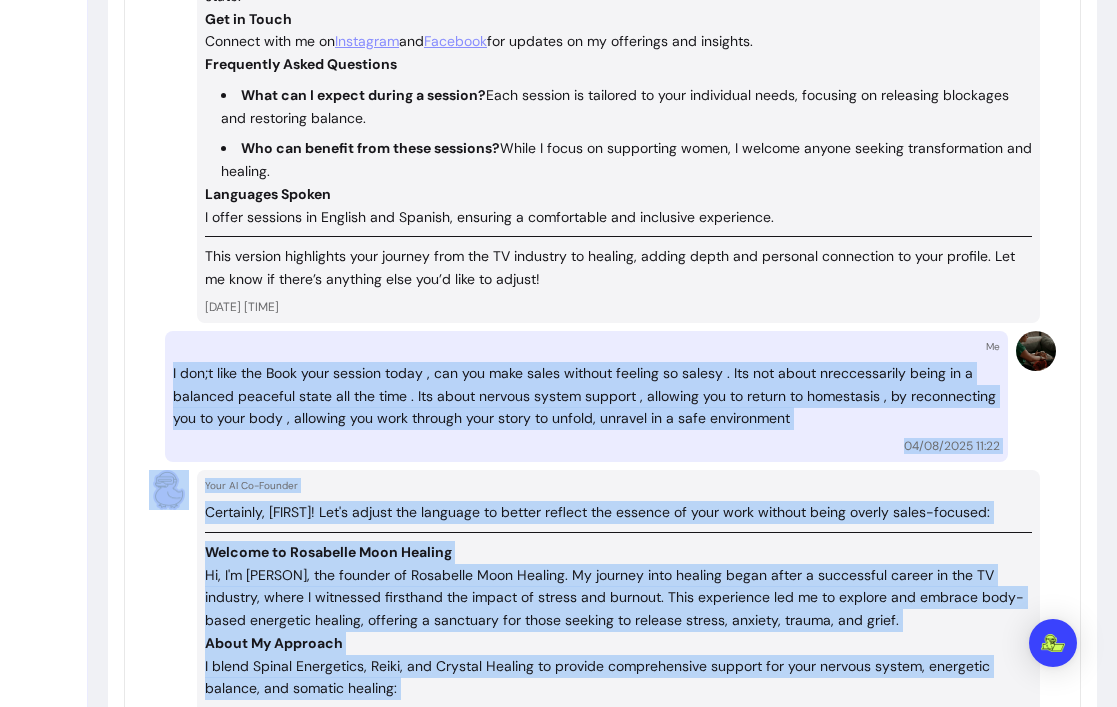 drag, startPoint x: 644, startPoint y: 381, endPoint x: 312, endPoint y: 340, distance: 334.52203 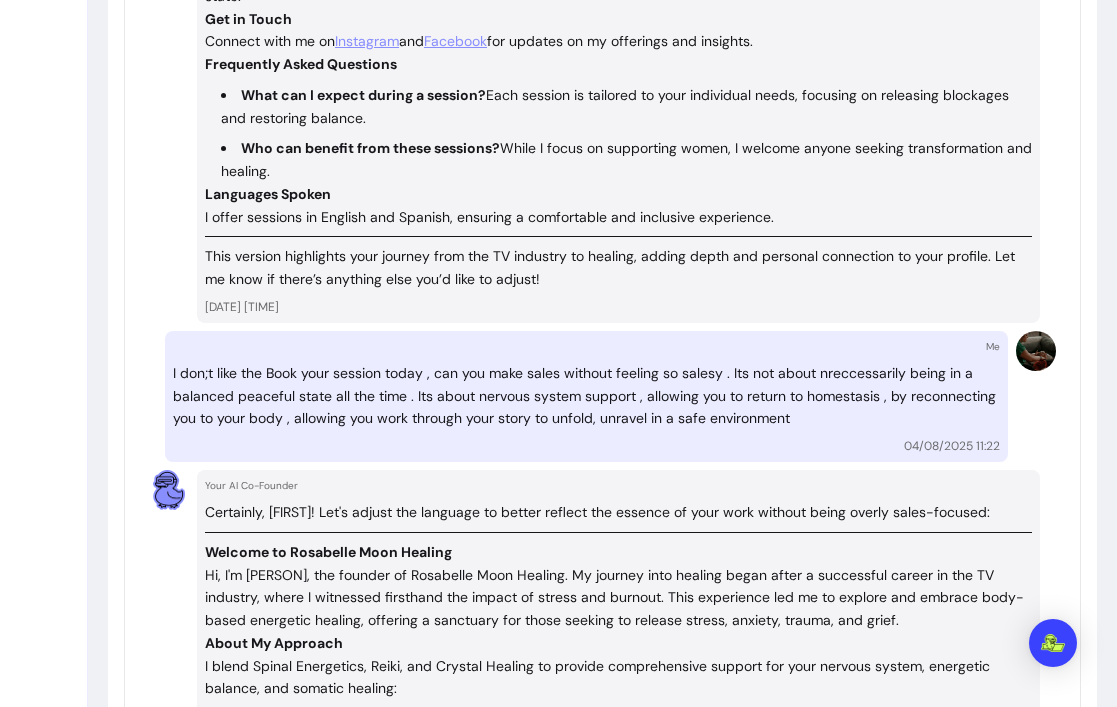 click on "Welcome to Rosabelle Moon Healing" at bounding box center (618, 552) 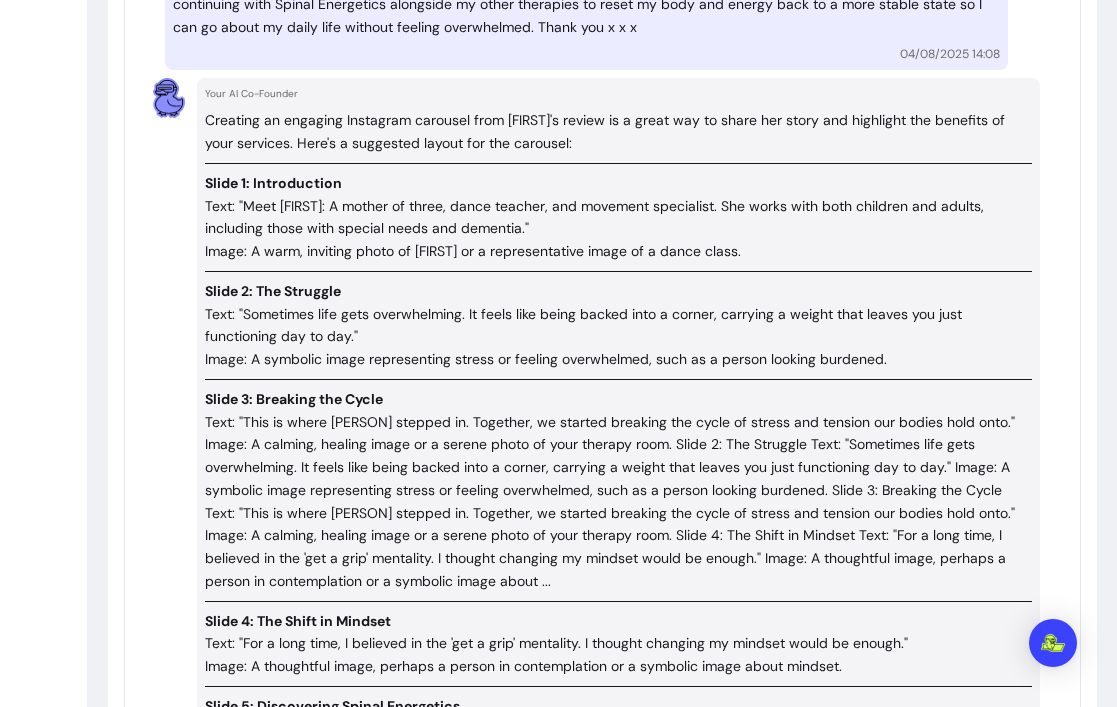 scroll, scrollTop: 8405, scrollLeft: 0, axis: vertical 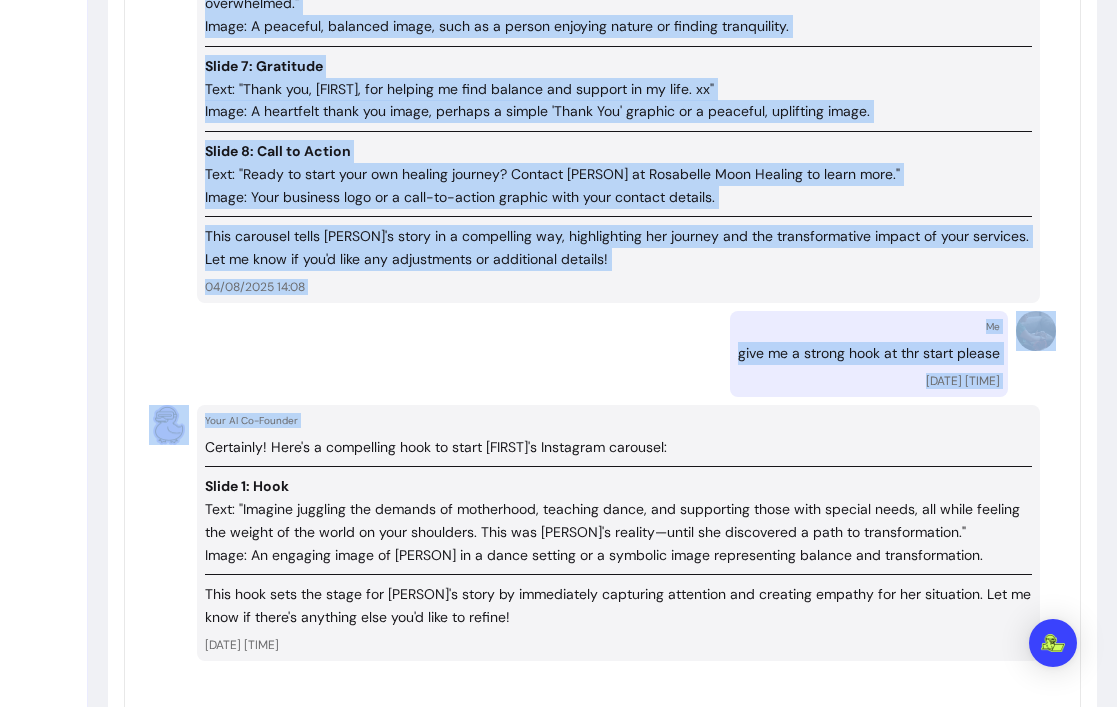 drag, startPoint x: 207, startPoint y: 179, endPoint x: 822, endPoint y: 272, distance: 621.99194 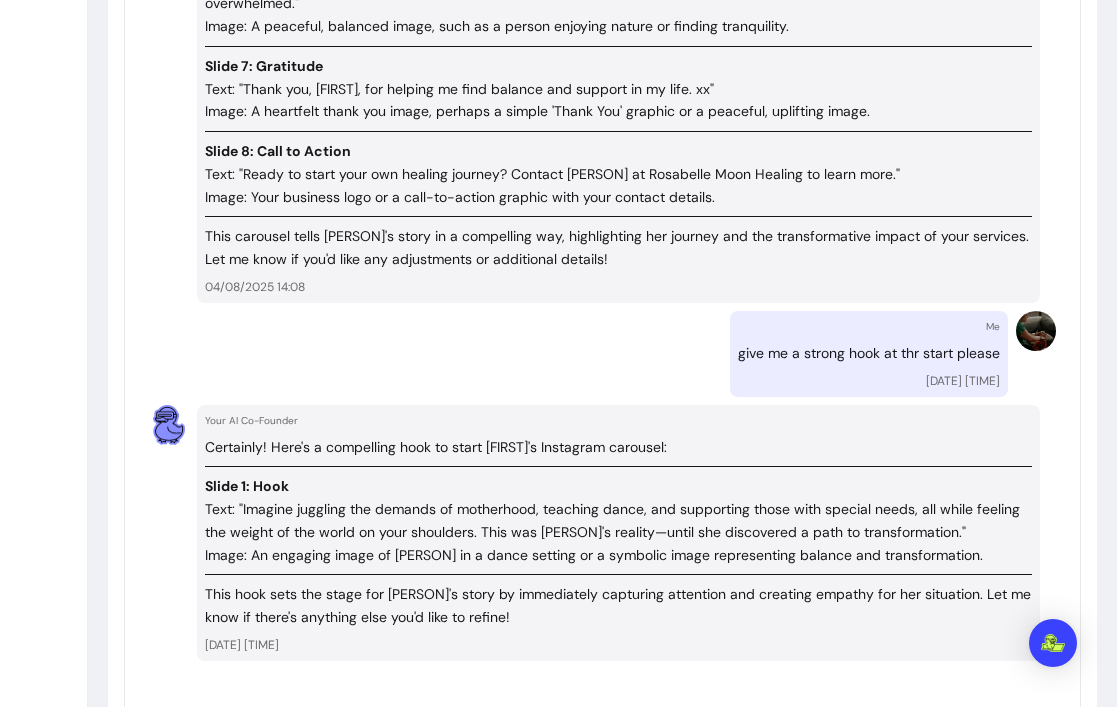 click on "**********" at bounding box center [602, 764] 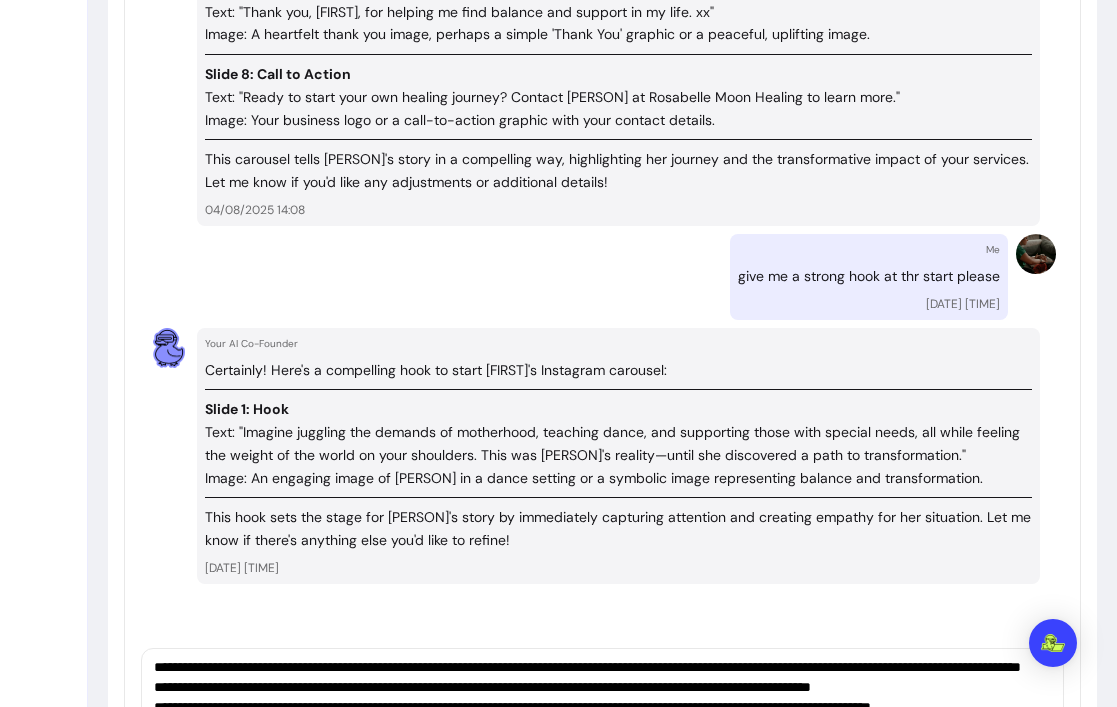 type on "**********" 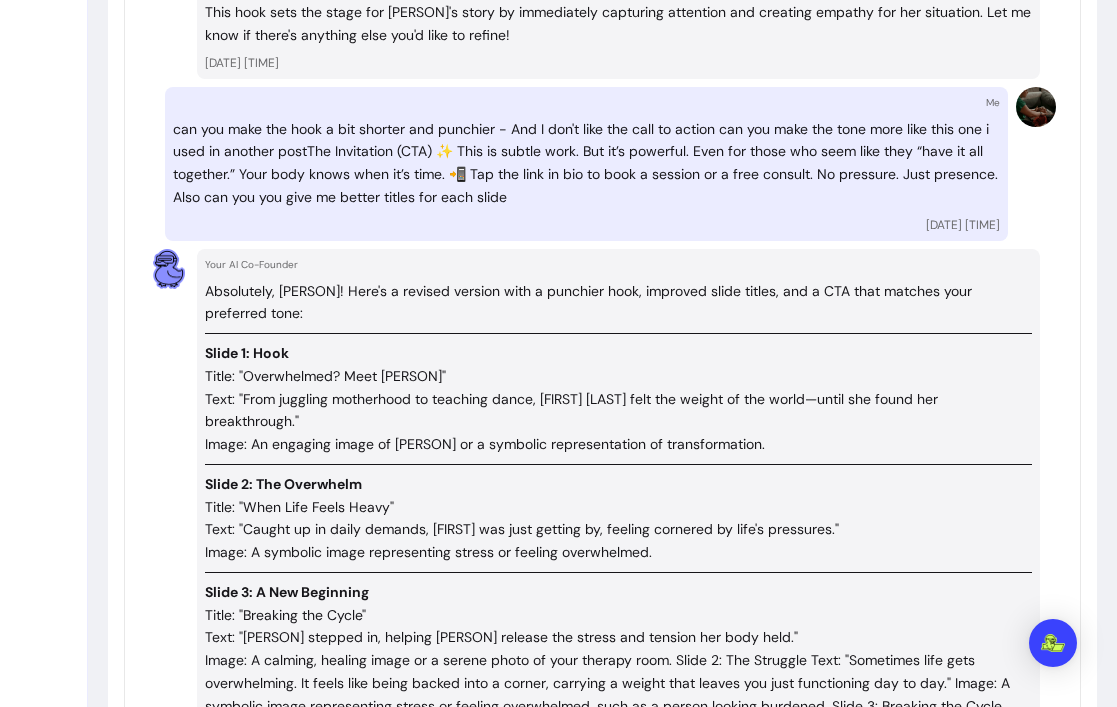 scroll, scrollTop: 8792, scrollLeft: 0, axis: vertical 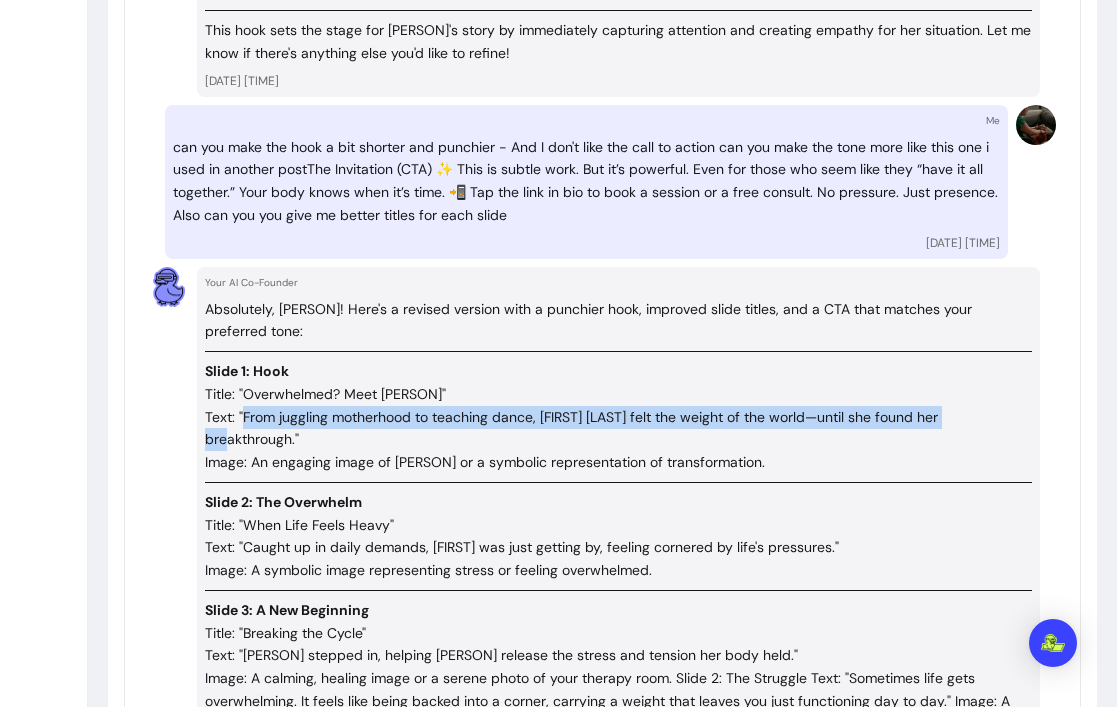 drag, startPoint x: 243, startPoint y: 255, endPoint x: 977, endPoint y: 262, distance: 734.0334 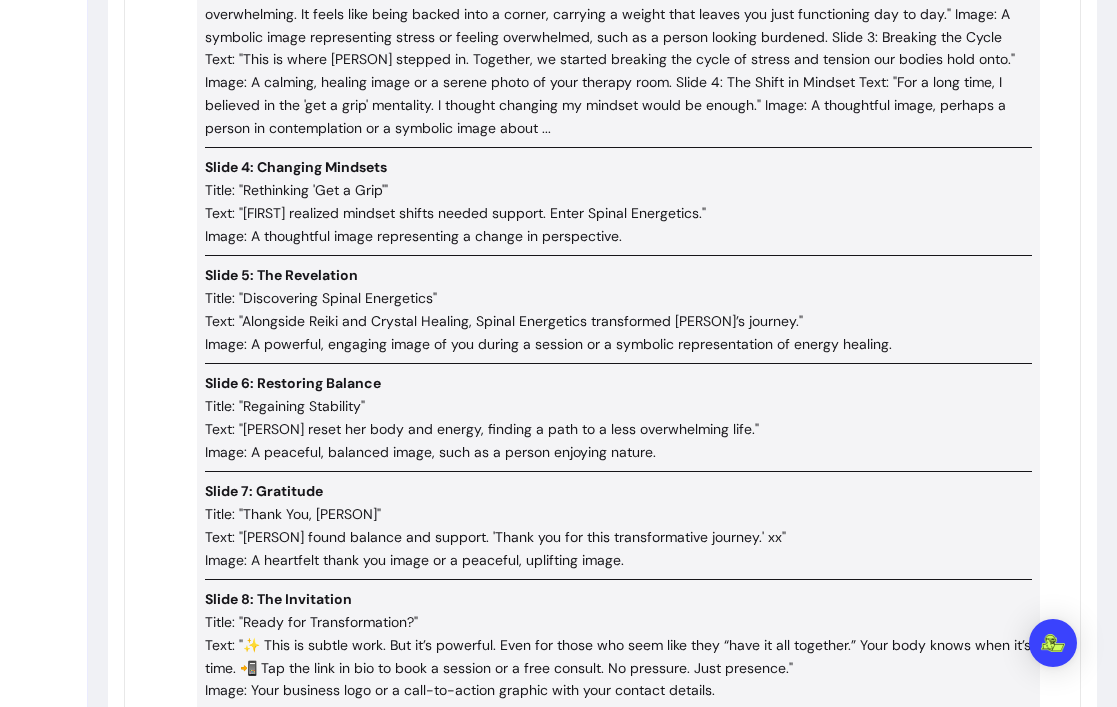 scroll, scrollTop: 9493, scrollLeft: 0, axis: vertical 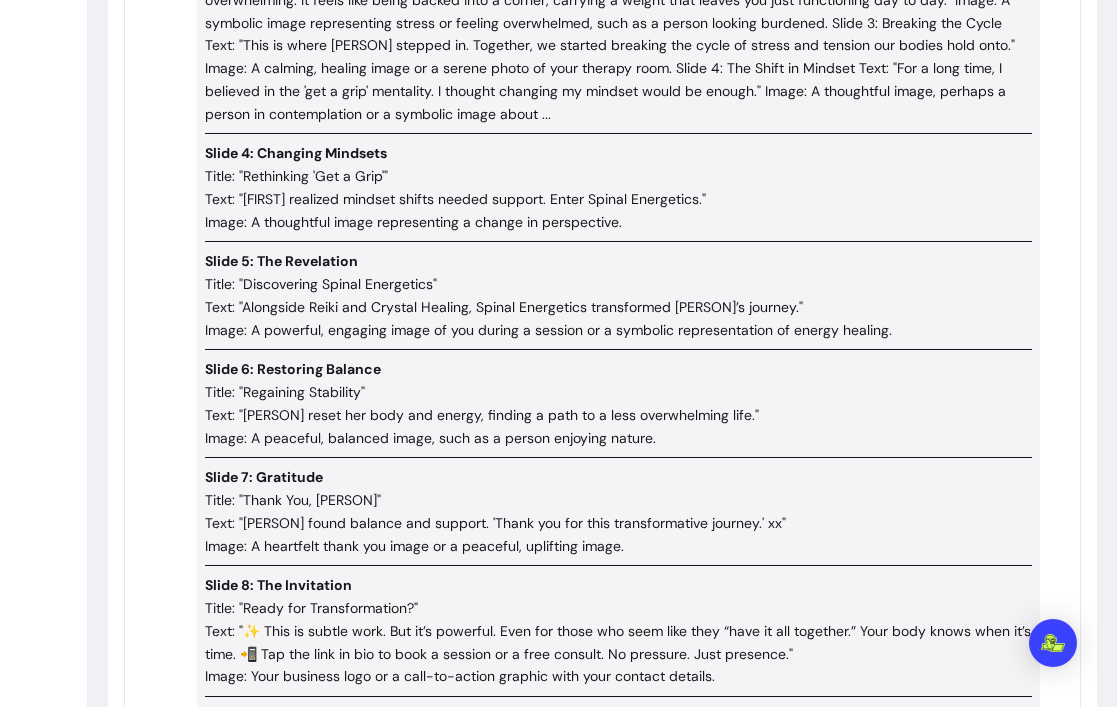 click on "**********" at bounding box center [602, 886] 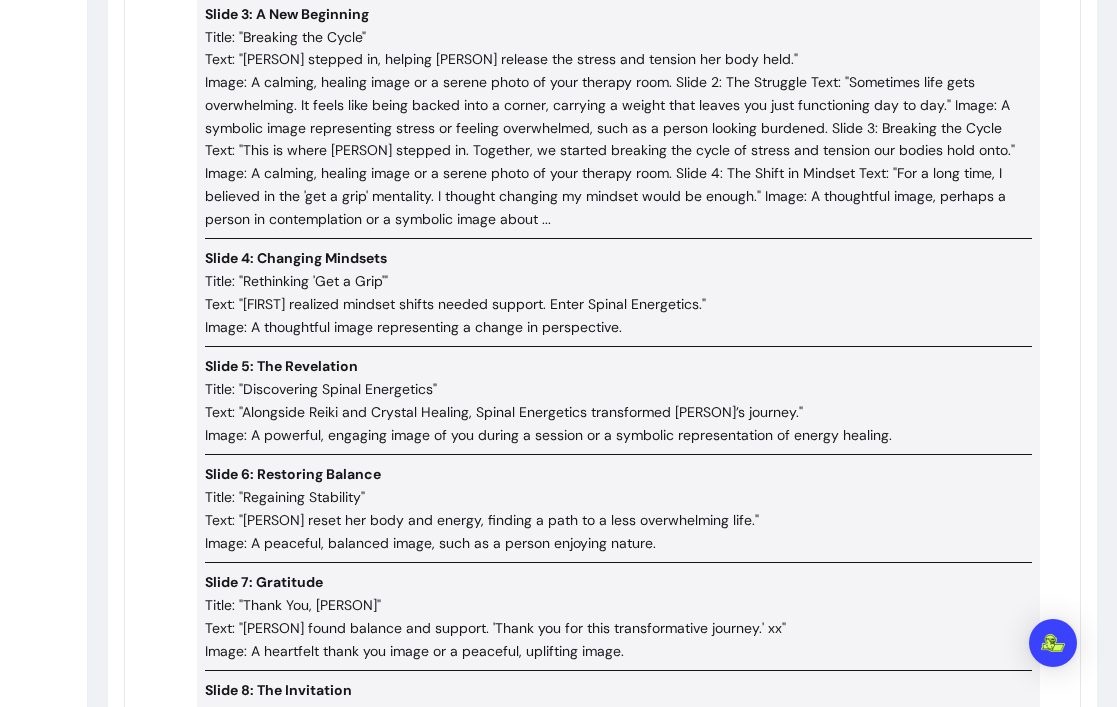 scroll, scrollTop: 9385, scrollLeft: 0, axis: vertical 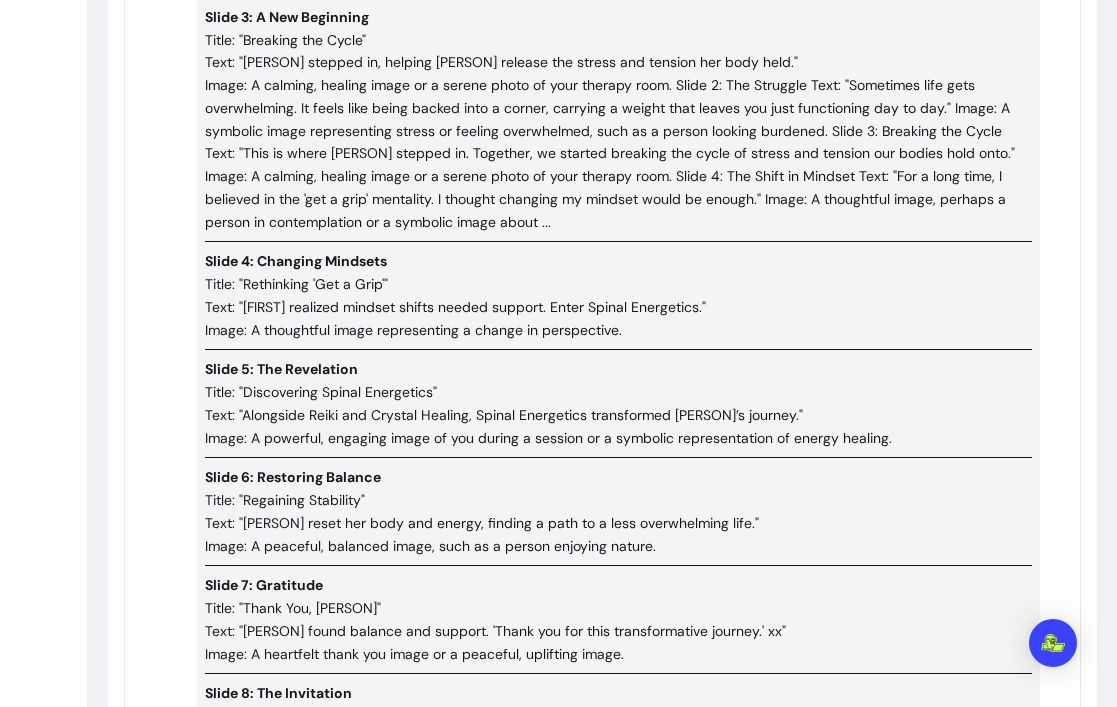 type on "**********" 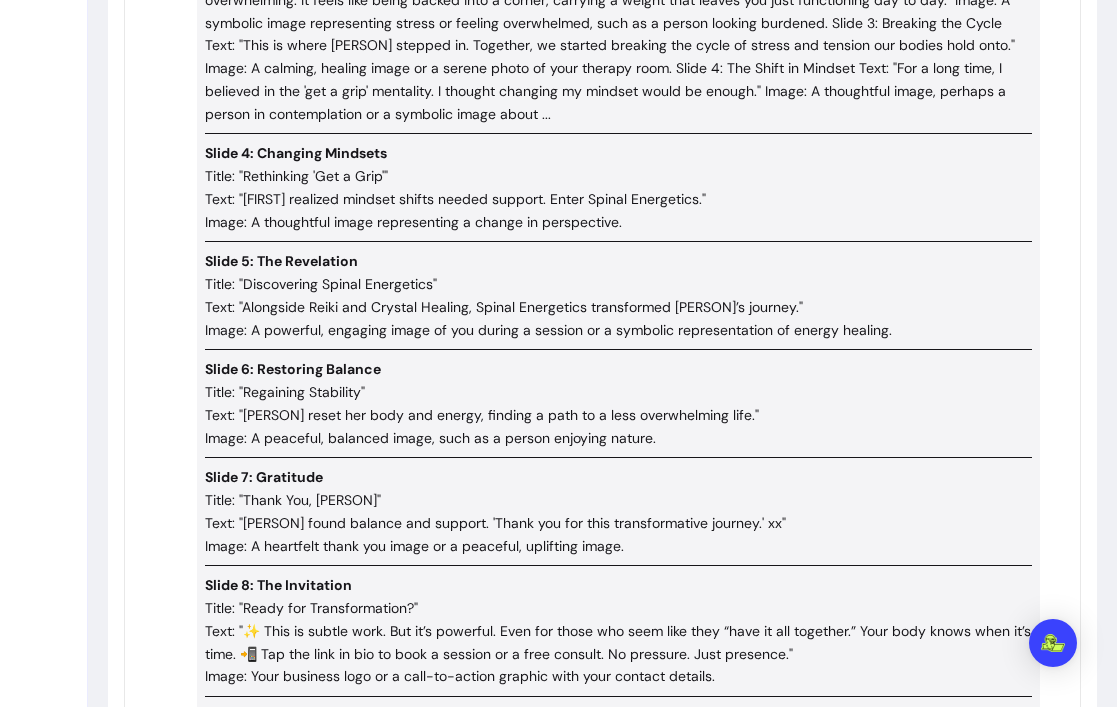 click on "**********" at bounding box center [602, 886] 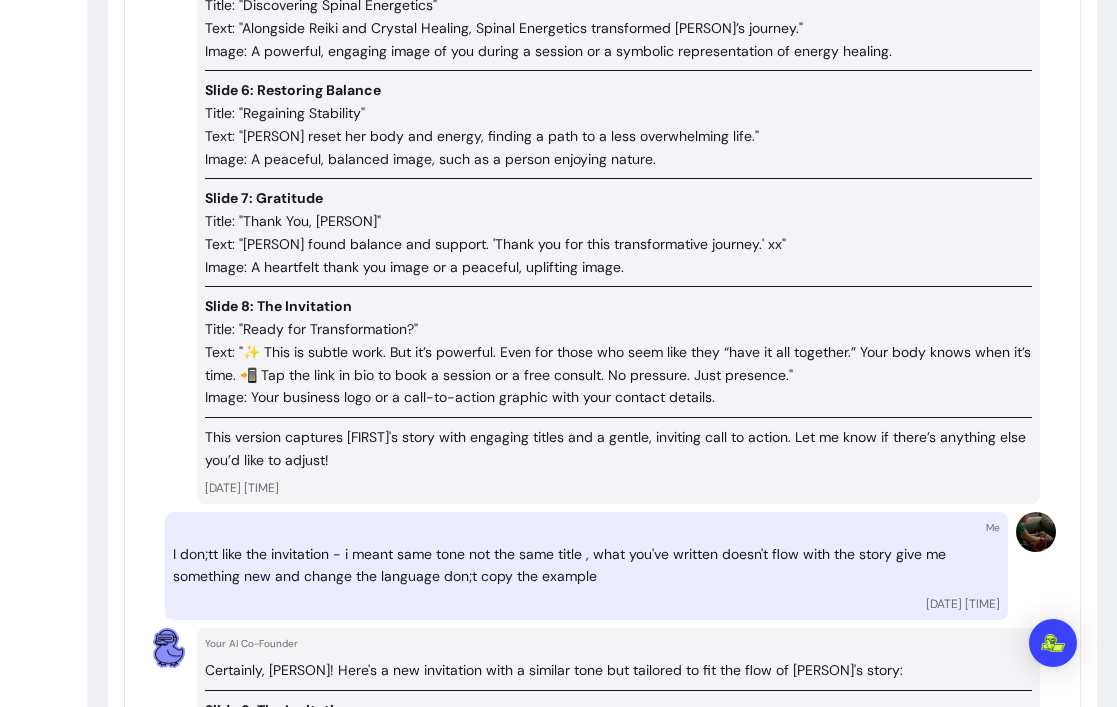 scroll, scrollTop: 8885, scrollLeft: 0, axis: vertical 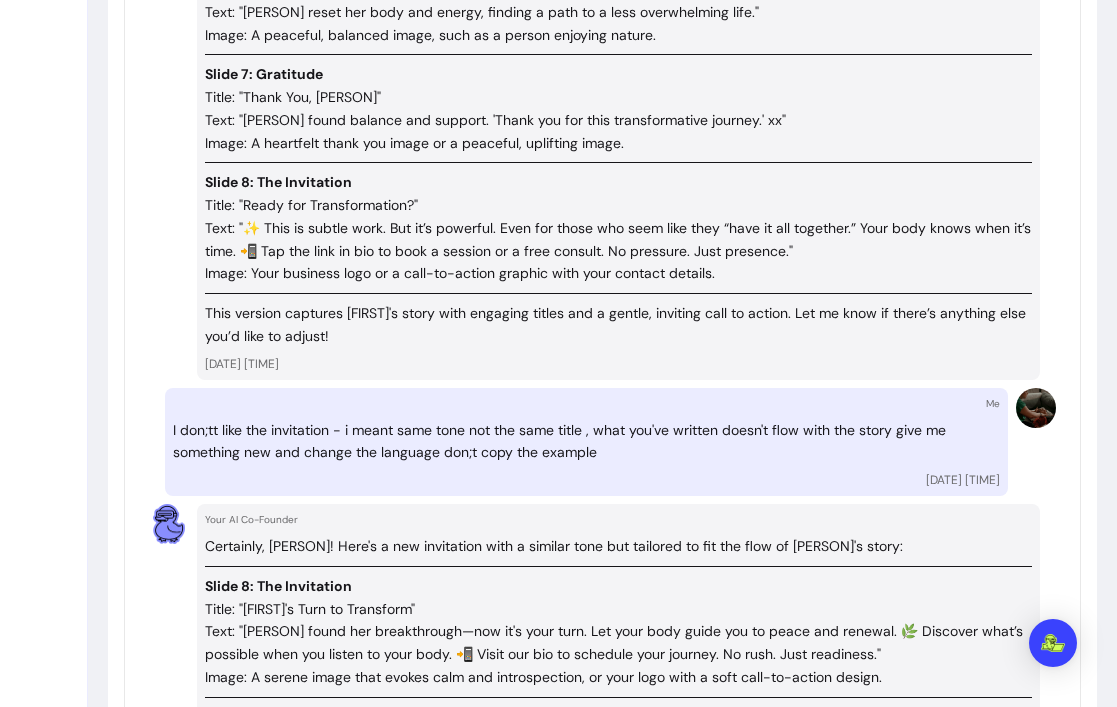 type 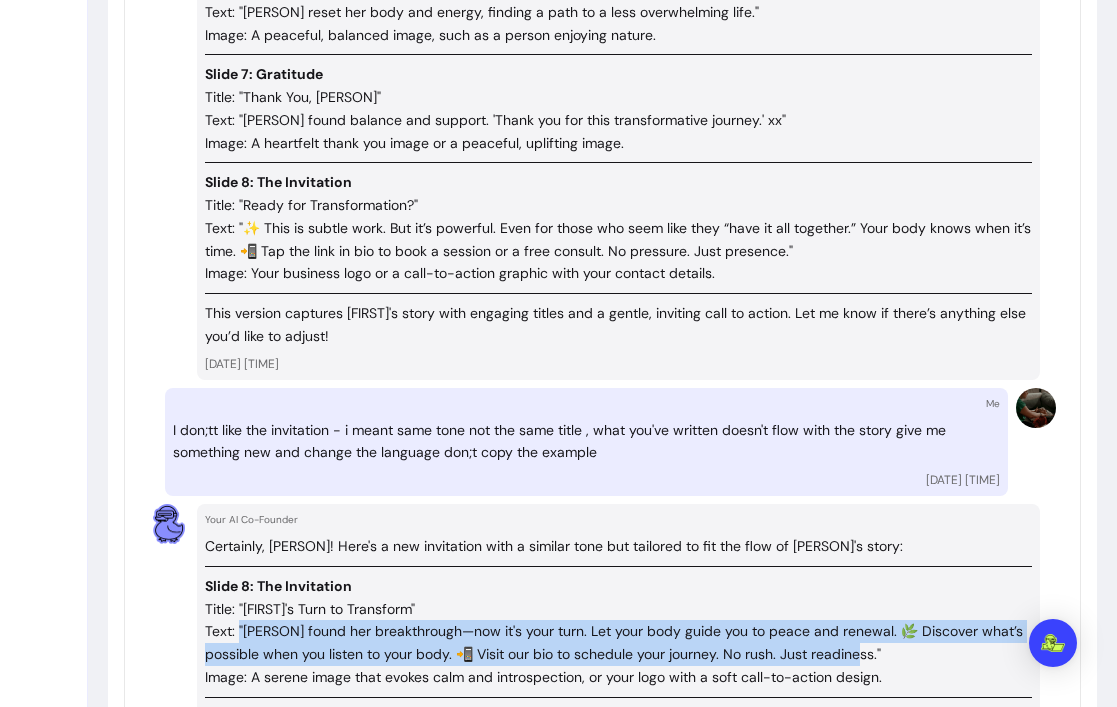 drag, startPoint x: 238, startPoint y: 309, endPoint x: 885, endPoint y: 342, distance: 647.841 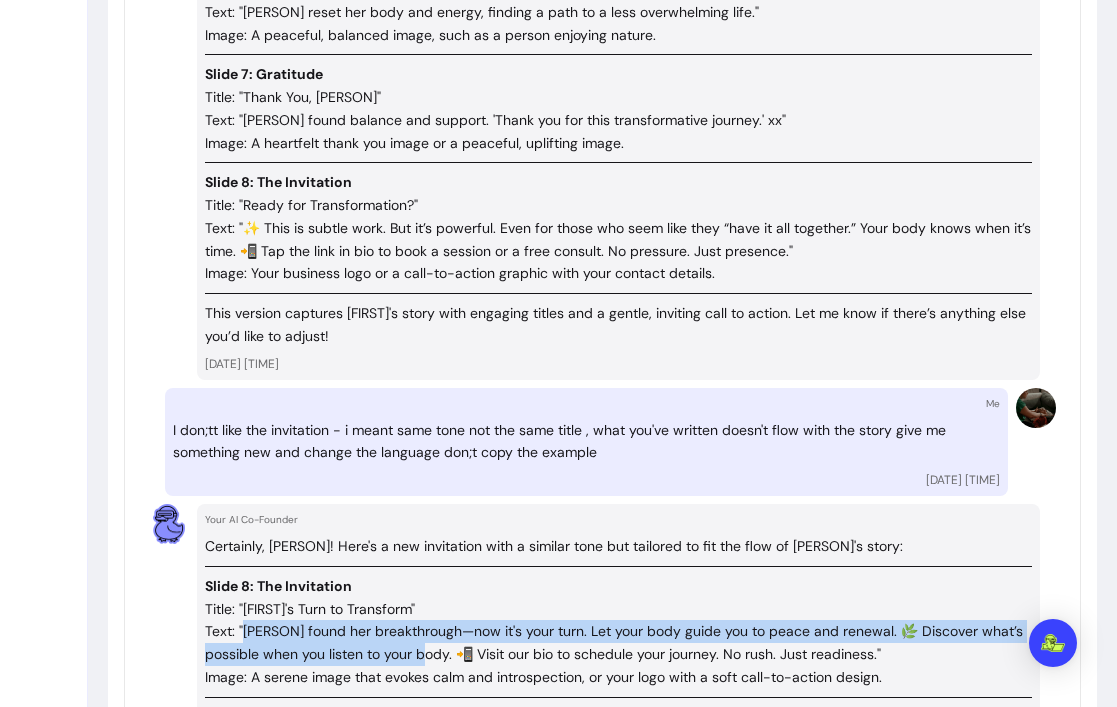 drag, startPoint x: 242, startPoint y: 306, endPoint x: 451, endPoint y: 333, distance: 210.7368 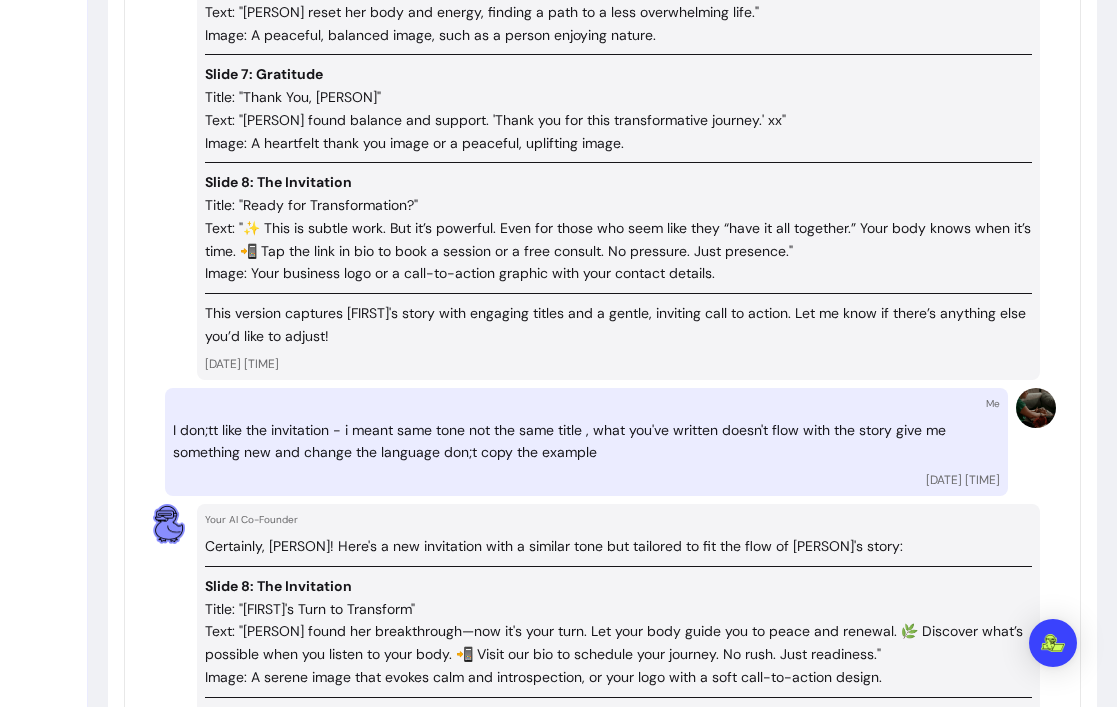 click on "Image: A serene image that evokes calm and introspection, or your logo with a soft call-to-action design." at bounding box center (618, 677) 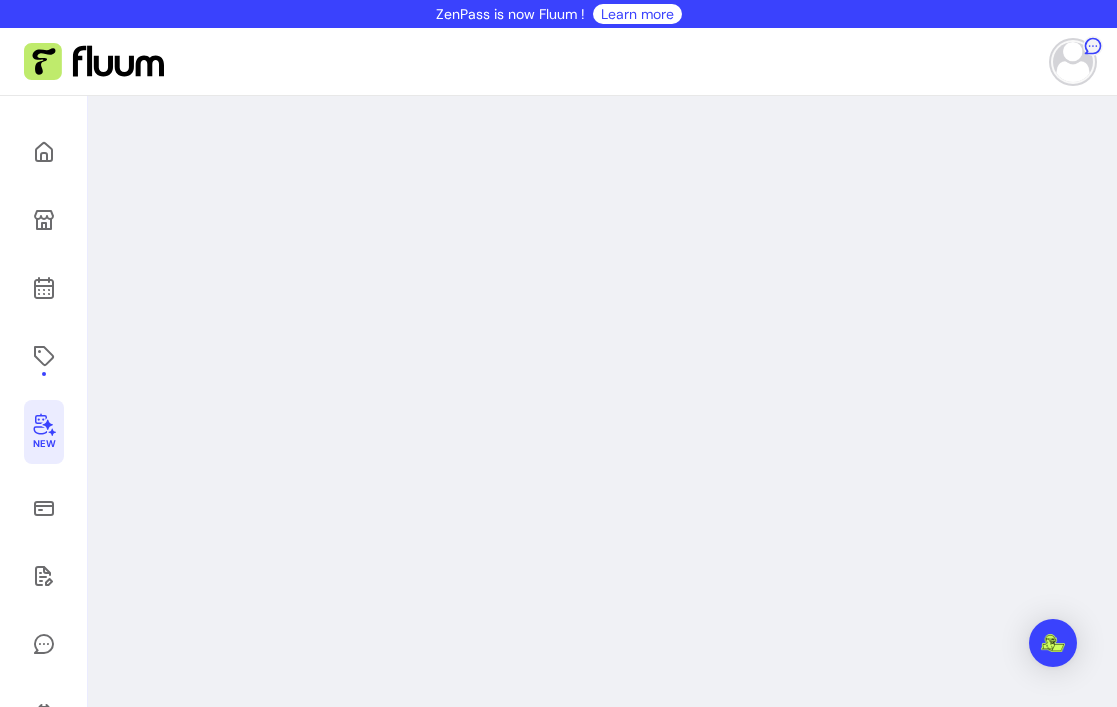 scroll, scrollTop: 0, scrollLeft: 0, axis: both 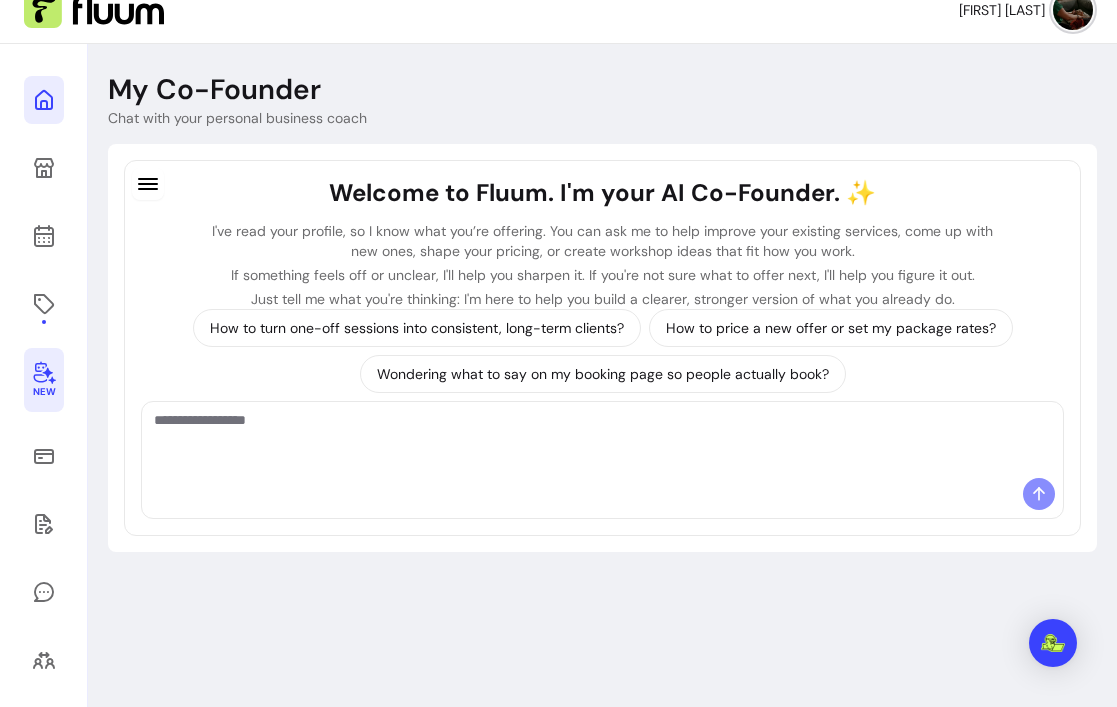 click 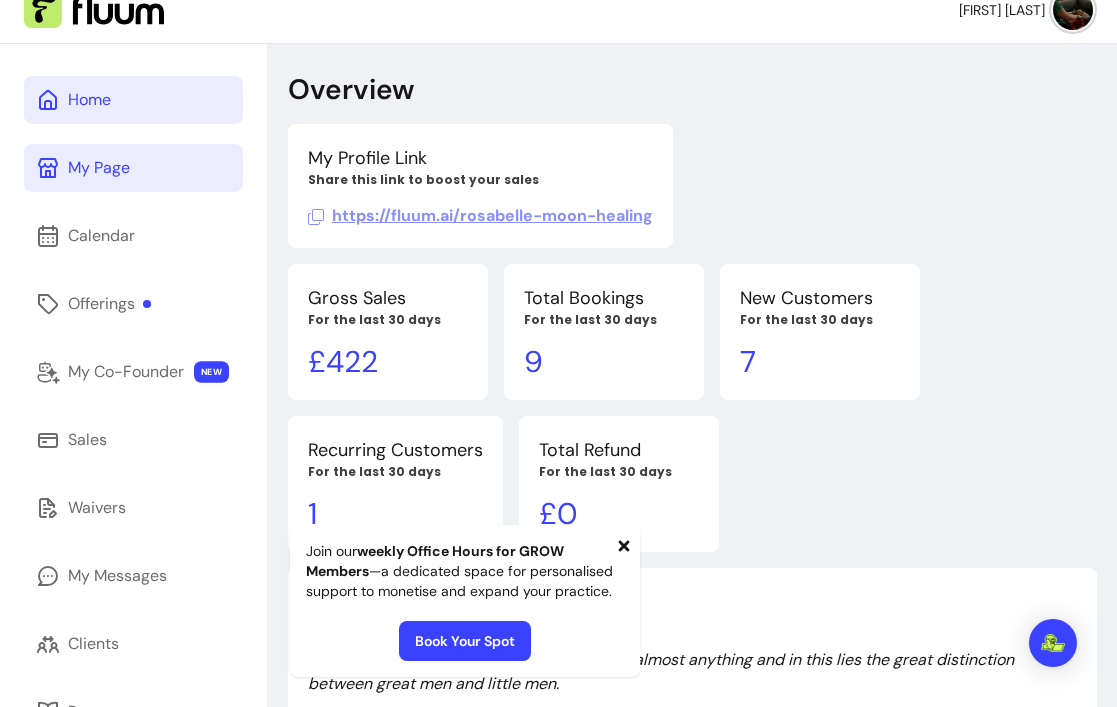click on "My Page" at bounding box center (99, 168) 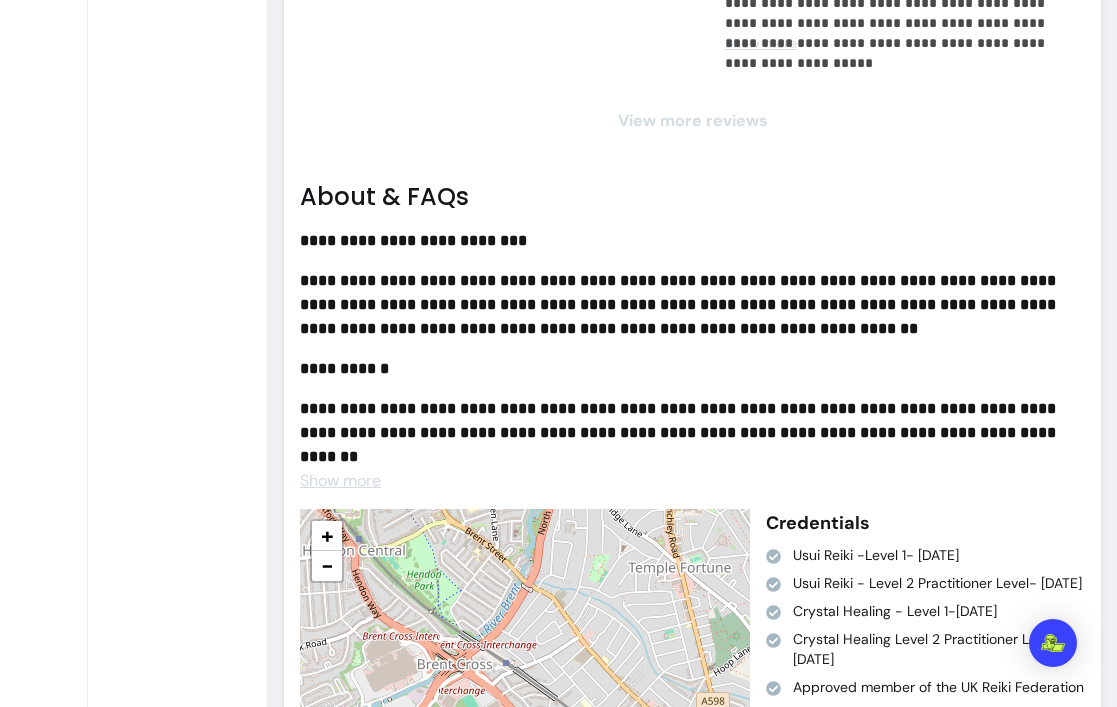 scroll, scrollTop: 5208, scrollLeft: 0, axis: vertical 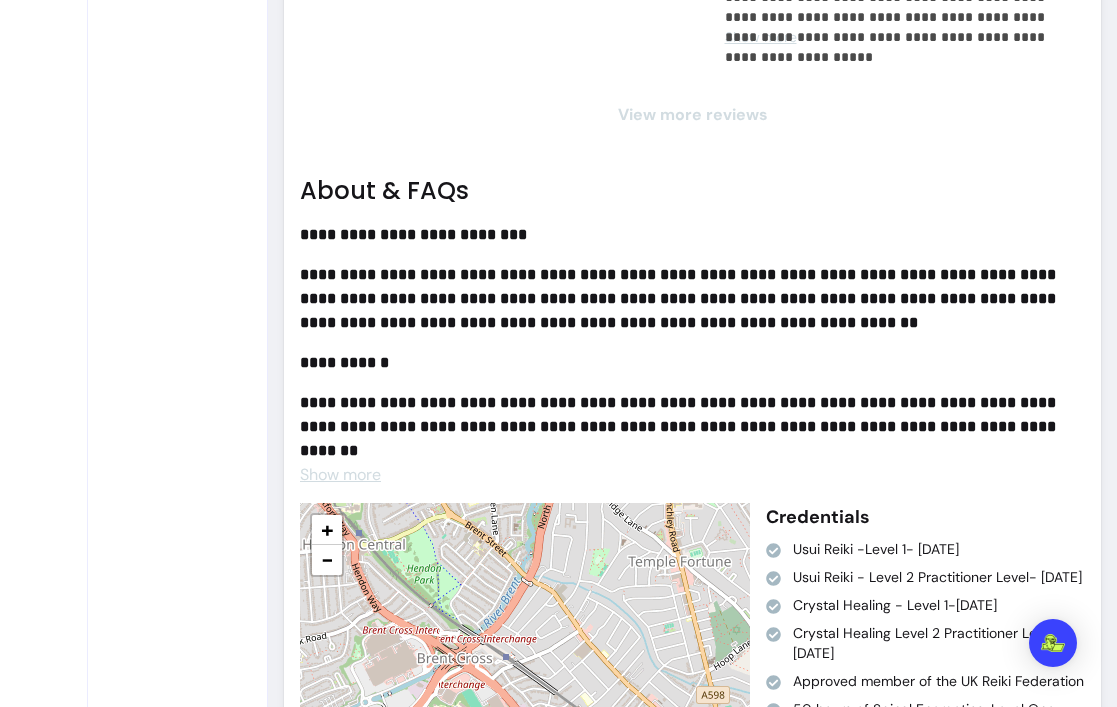 click on "**********" at bounding box center [680, 426] 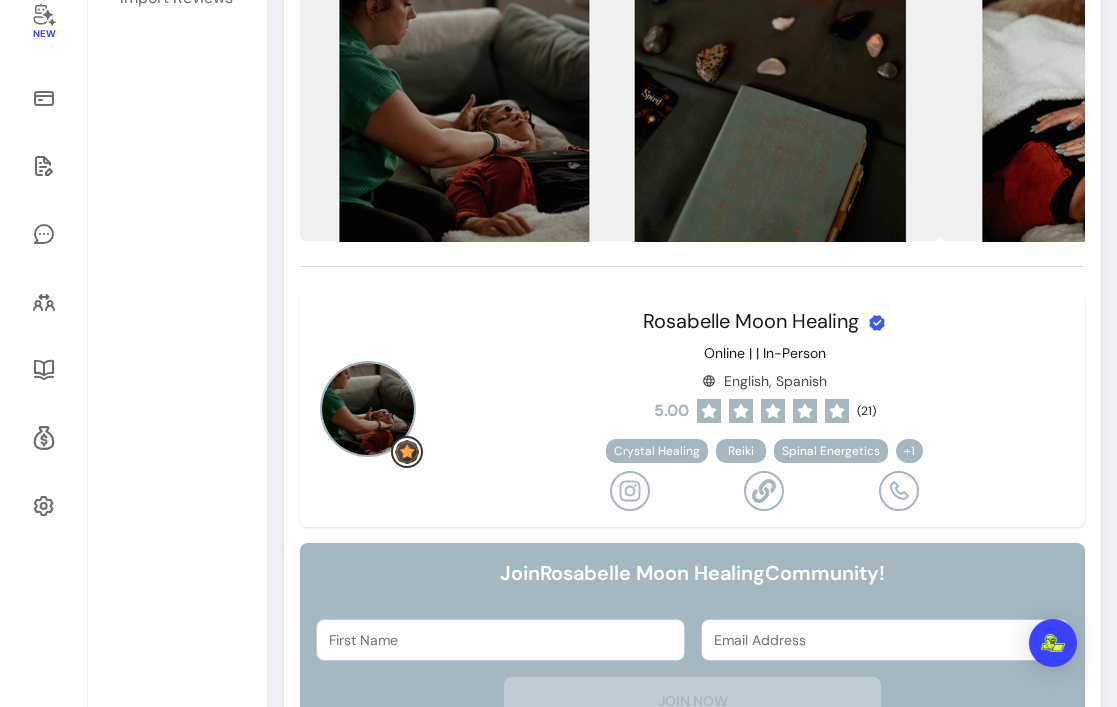 scroll, scrollTop: 0, scrollLeft: 0, axis: both 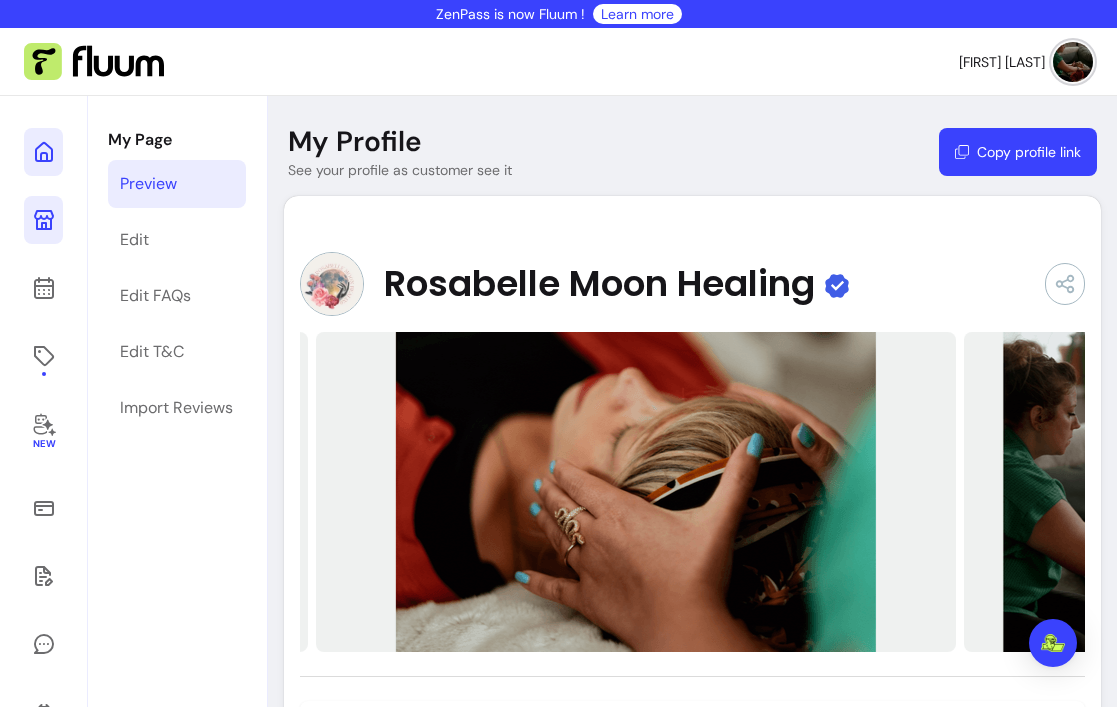 click 